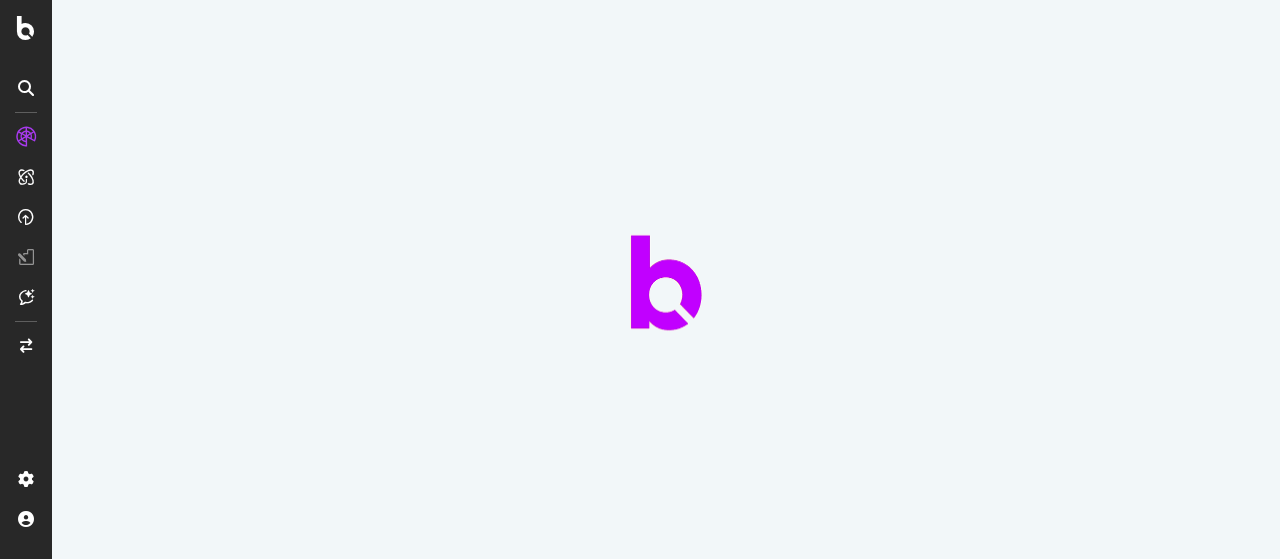scroll, scrollTop: 0, scrollLeft: 0, axis: both 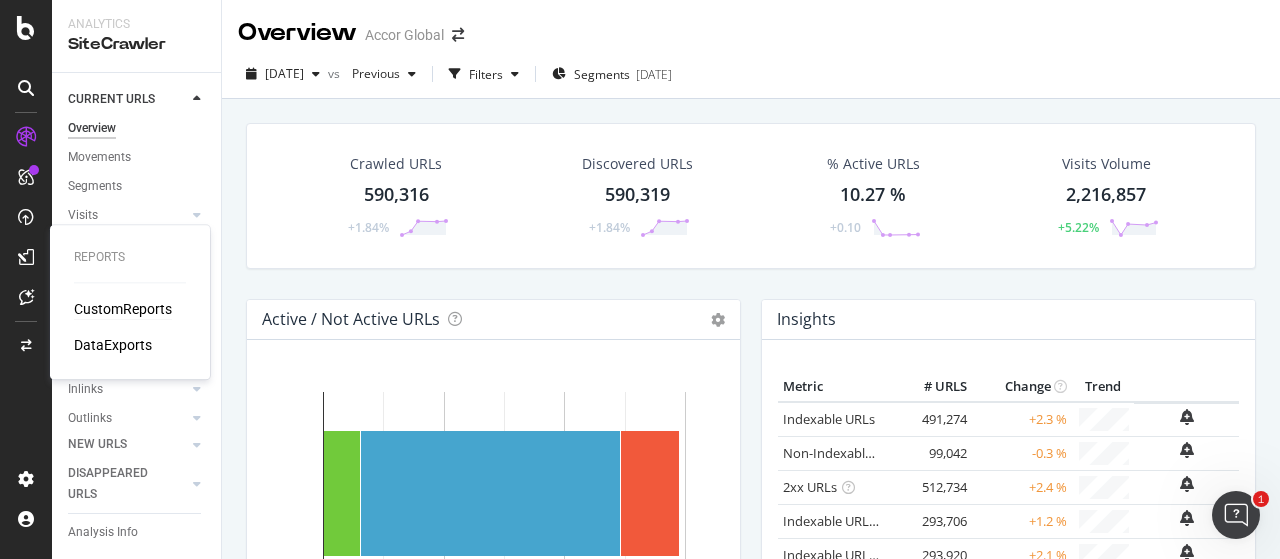 click on "CustomReports" at bounding box center (123, 309) 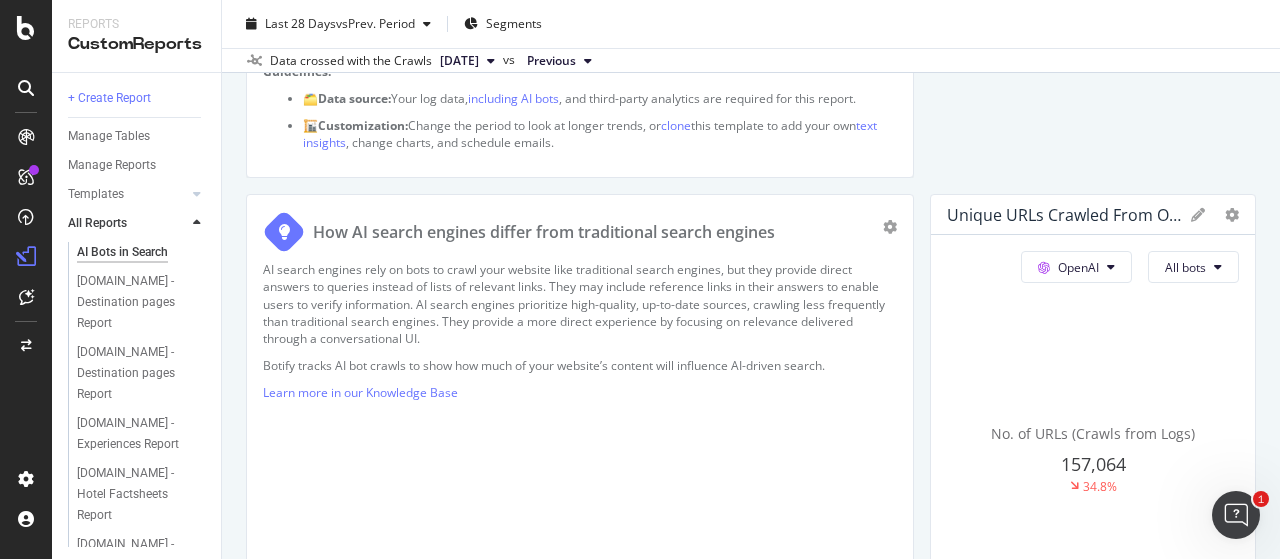 scroll, scrollTop: 0, scrollLeft: 0, axis: both 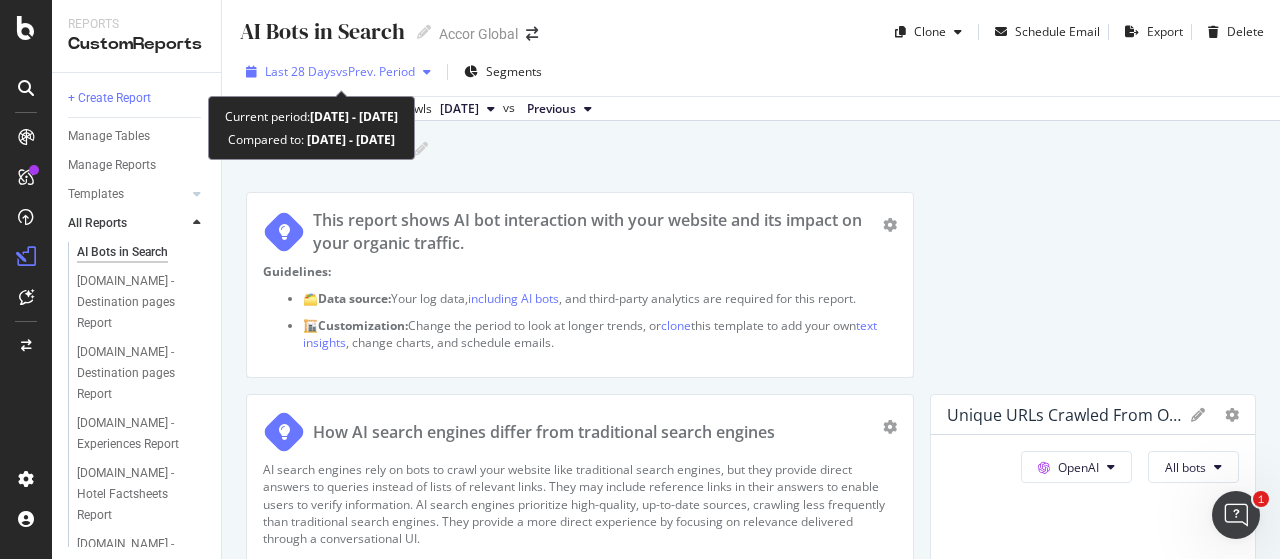 click on "vs  Prev. Period" at bounding box center [375, 71] 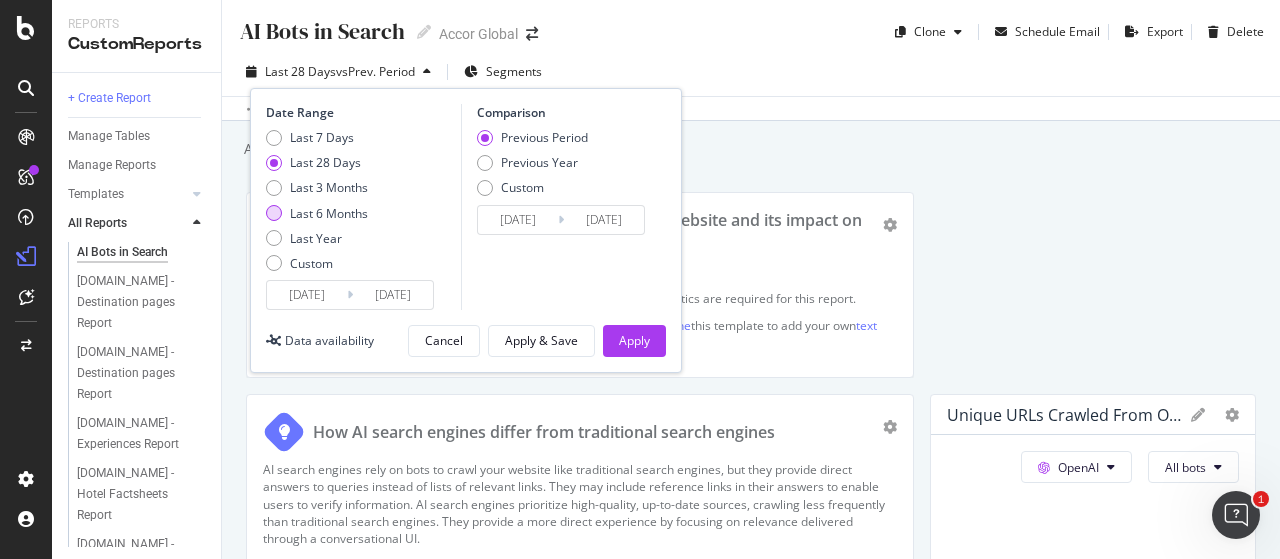 click on "Last 6 Months" at bounding box center (329, 213) 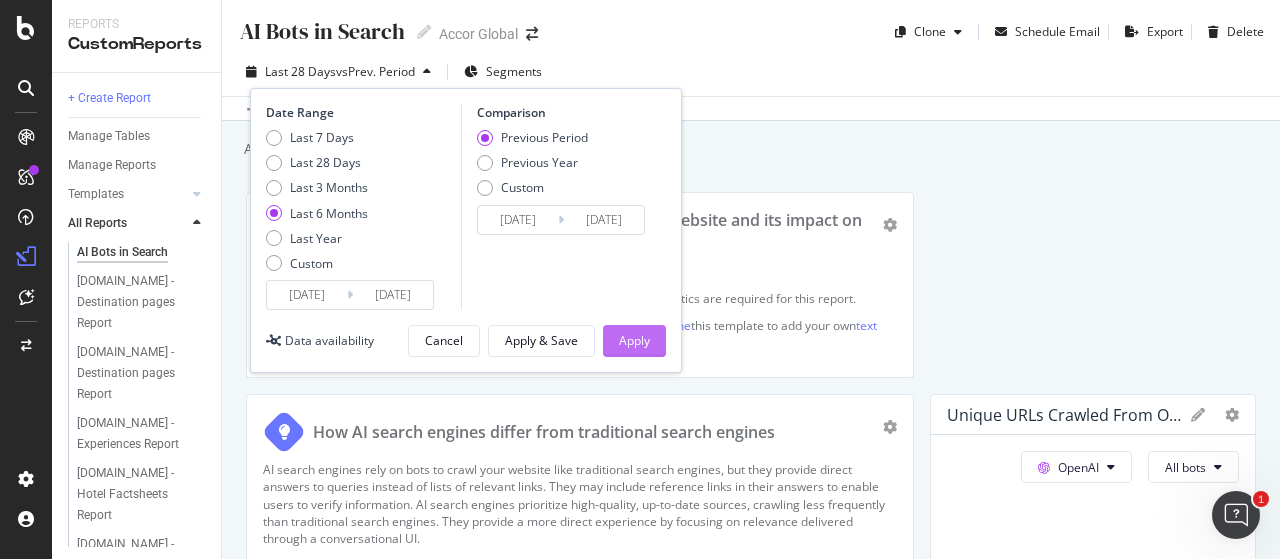 click on "Apply" at bounding box center [634, 341] 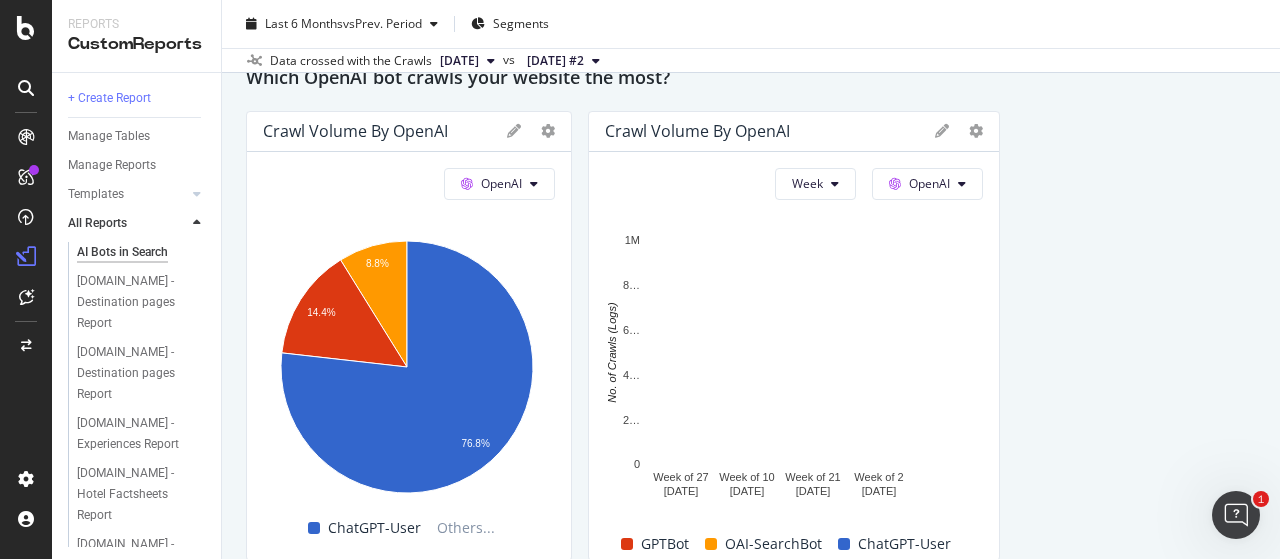 scroll, scrollTop: 2100, scrollLeft: 0, axis: vertical 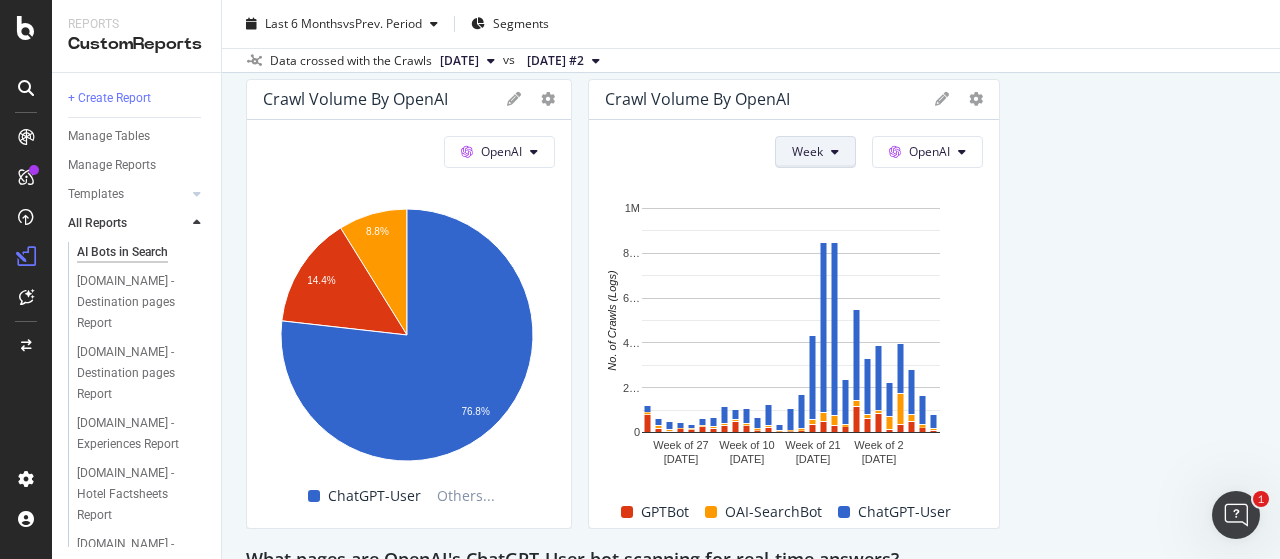 click on "Week" at bounding box center (807, 151) 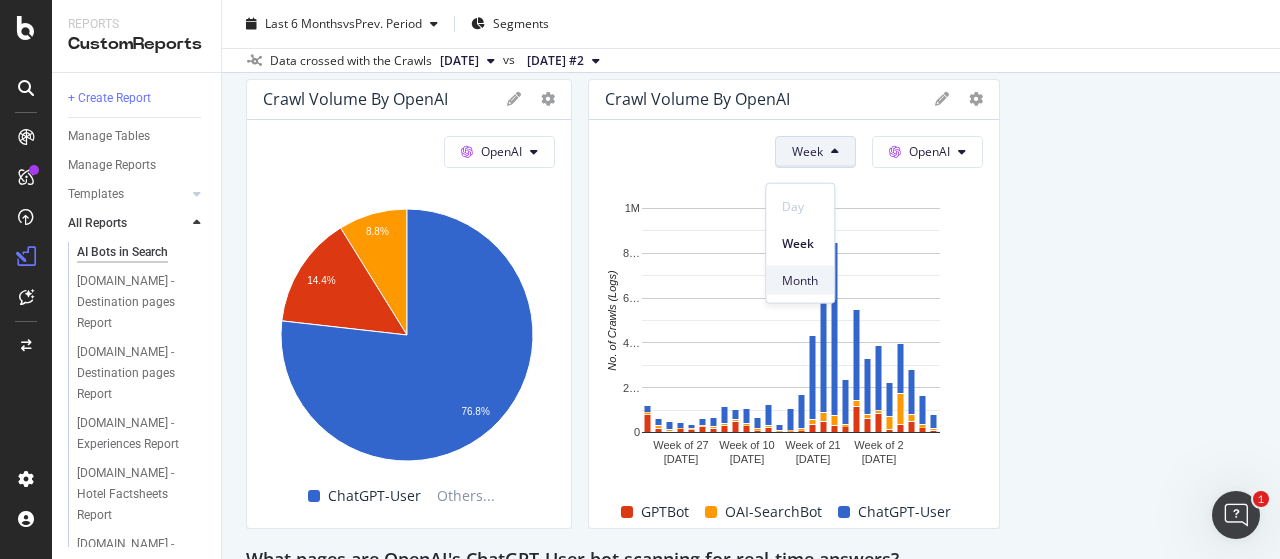 click on "Month" at bounding box center (800, 280) 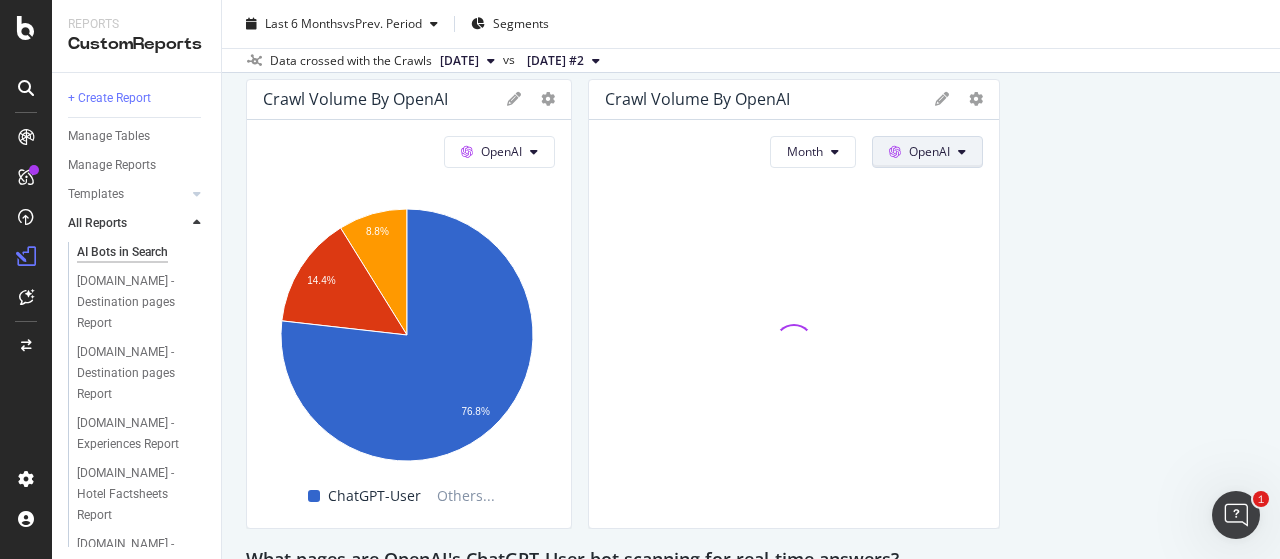 click at bounding box center [962, 152] 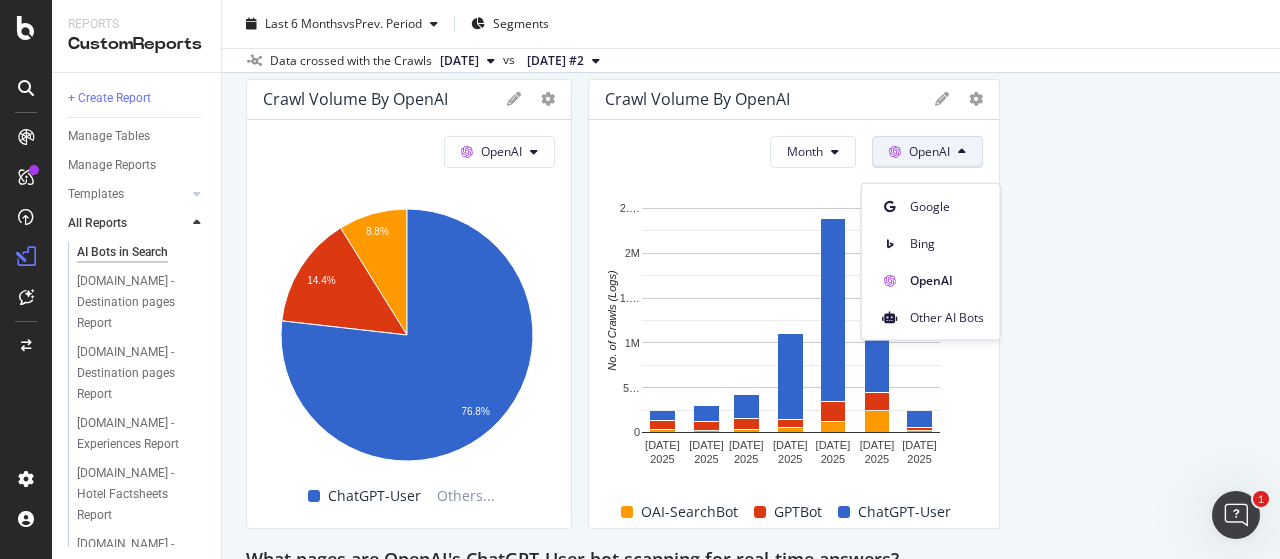 click on "This report shows AI bot interaction with your website and its impact on your organic traffic. Guidelines:
🗂️  Data source:  Your log data,  including AI bots , and third-party analytics are required for this report.
🏗️  Customization:  Change the period to look at longer trends, or  clone  this template to add your own  text insights , change charts, and schedule emails.
How AI search engines differ from traditional search engines AI search engines rely on bots to crawl your website like traditional search engines, but they provide direct answers to queries instead of lists of relevant links. They may include reference links in their answers to enable users to verify information. AI search engines prioritize high-quality, up-to-date sources, crawling less frequently than traditional search engines. They provide a more direct experience by focusing on relevance delivered through a conversational UI.
Learn more in our Knowledge Base
Unique URLs Crawled from OpenAI OpenAI All bots" at bounding box center (751, 410) 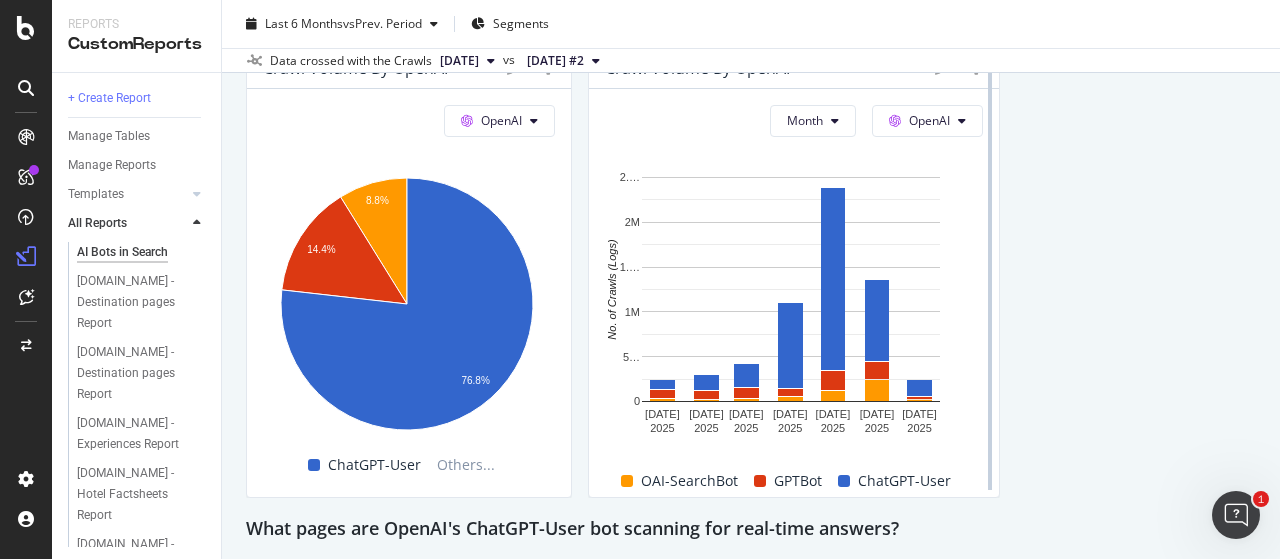 scroll, scrollTop: 2100, scrollLeft: 0, axis: vertical 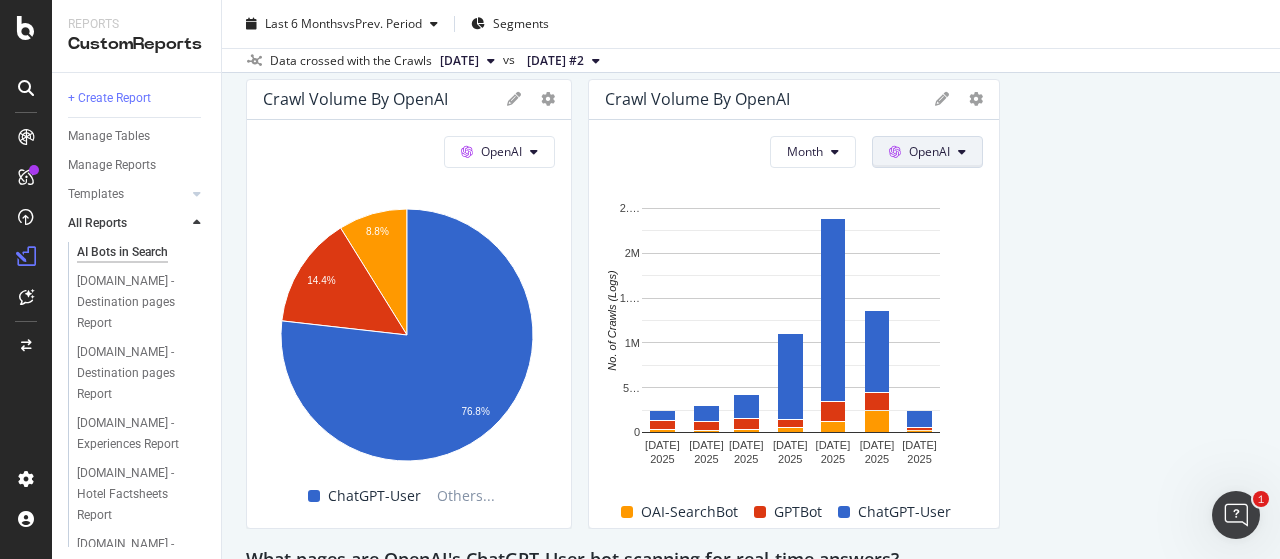 click on "OpenAI" at bounding box center (927, 152) 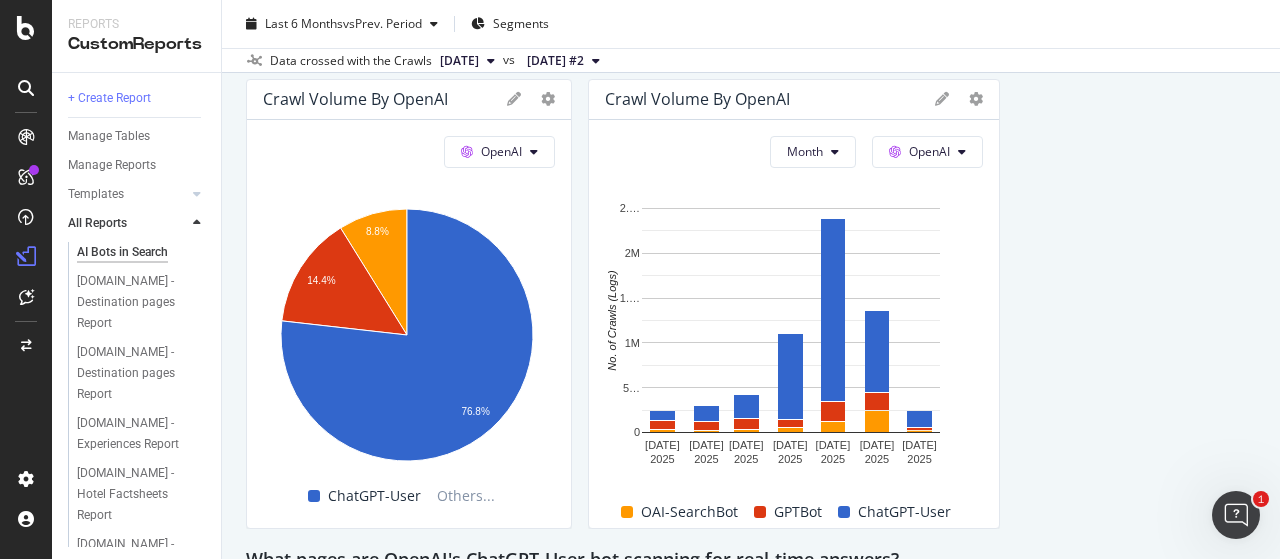 click on "This report shows AI bot interaction with your website and its impact on your organic traffic. Guidelines:
🗂️  Data source:  Your log data,  including AI bots , and third-party analytics are required for this report.
🏗️  Customization:  Change the period to look at longer trends, or  clone  this template to add your own  text insights , change charts, and schedule emails.
How AI search engines differ from traditional search engines AI search engines rely on bots to crawl your website like traditional search engines, but they provide direct answers to queries instead of lists of relevant links. They may include reference links in their answers to enable users to verify information. AI search engines prioritize high-quality, up-to-date sources, crawling less frequently than traditional search engines. They provide a more direct experience by focusing on relevance delivered through a conversational UI.
Learn more in our Knowledge Base
Unique URLs Crawled from OpenAI OpenAI All bots" at bounding box center (751, 410) 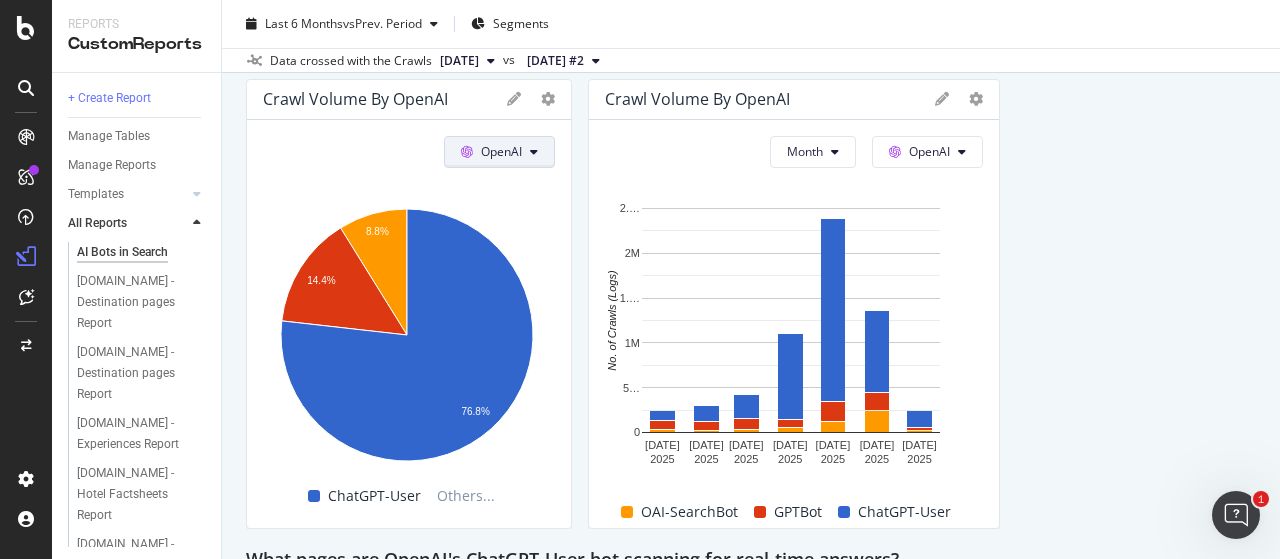 click on "OpenAI" at bounding box center (499, 152) 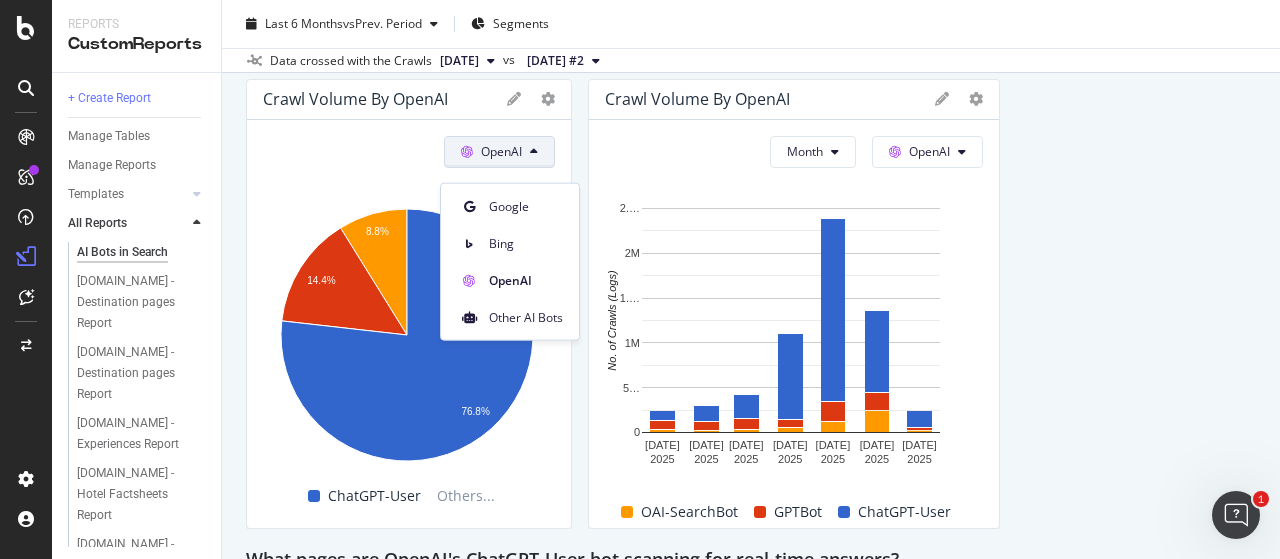 click on "This report shows AI bot interaction with your website and its impact on your organic traffic. Guidelines:
🗂️  Data source:  Your log data,  including AI bots , and third-party analytics are required for this report.
🏗️  Customization:  Change the period to look at longer trends, or  clone  this template to add your own  text insights , change charts, and schedule emails.
How AI search engines differ from traditional search engines AI search engines rely on bots to crawl your website like traditional search engines, but they provide direct answers to queries instead of lists of relevant links. They may include reference links in their answers to enable users to verify information. AI search engines prioritize high-quality, up-to-date sources, crawling less frequently than traditional search engines. They provide a more direct experience by focusing on relevance delivered through a conversational UI.
Learn more in our Knowledge Base
Unique URLs Crawled from OpenAI OpenAI All bots" at bounding box center [751, 410] 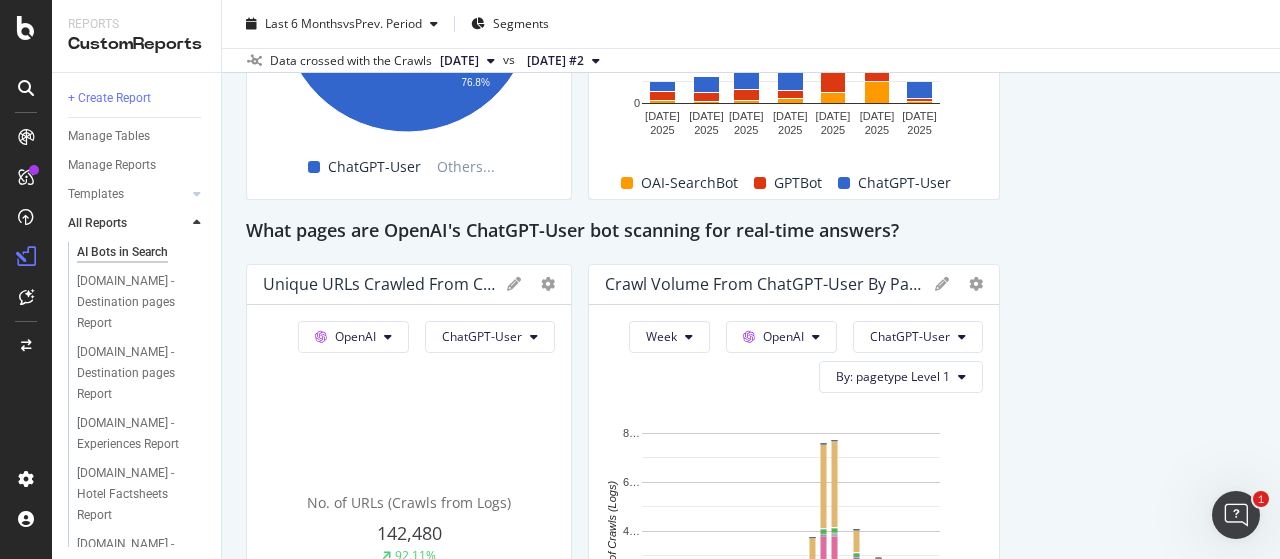 scroll, scrollTop: 2500, scrollLeft: 0, axis: vertical 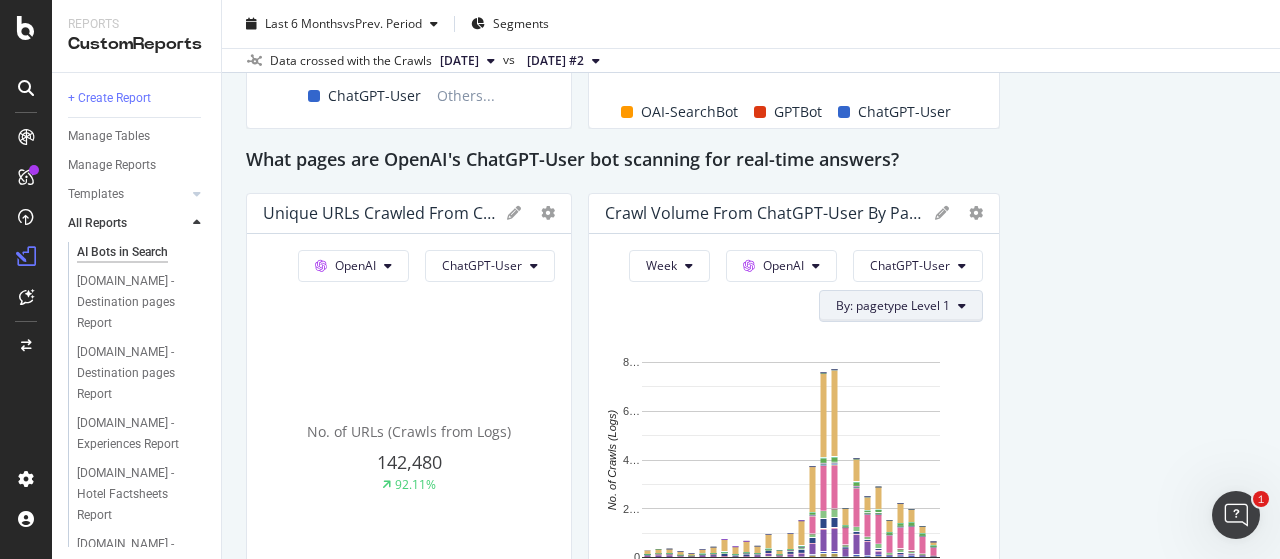 click on "By: pagetype Level 1" at bounding box center (893, 305) 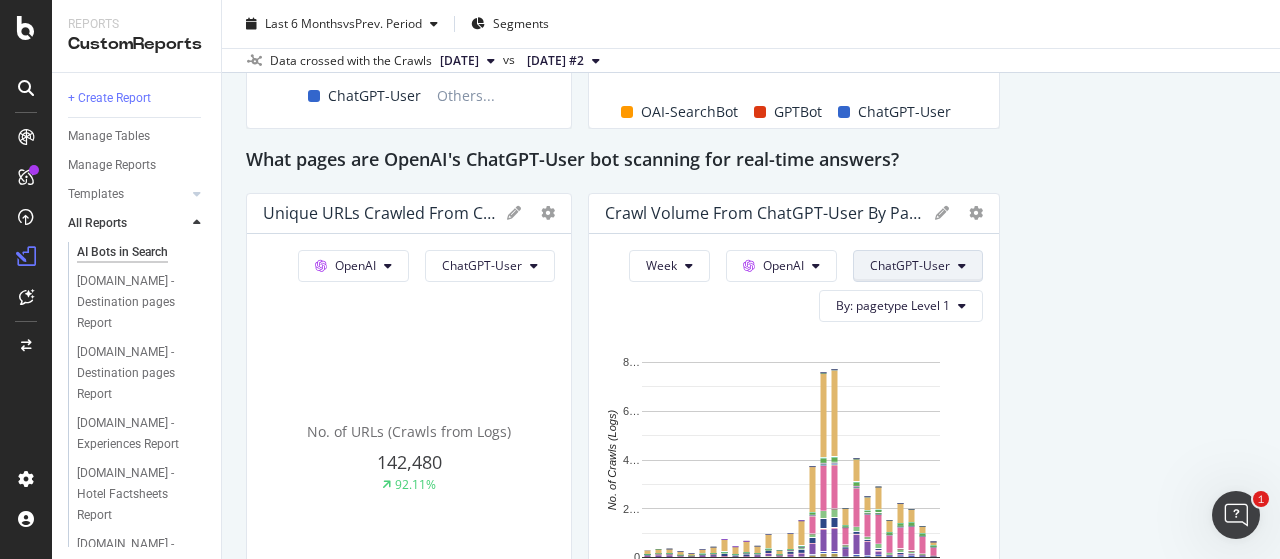 click on "ChatGPT-User" at bounding box center (910, 265) 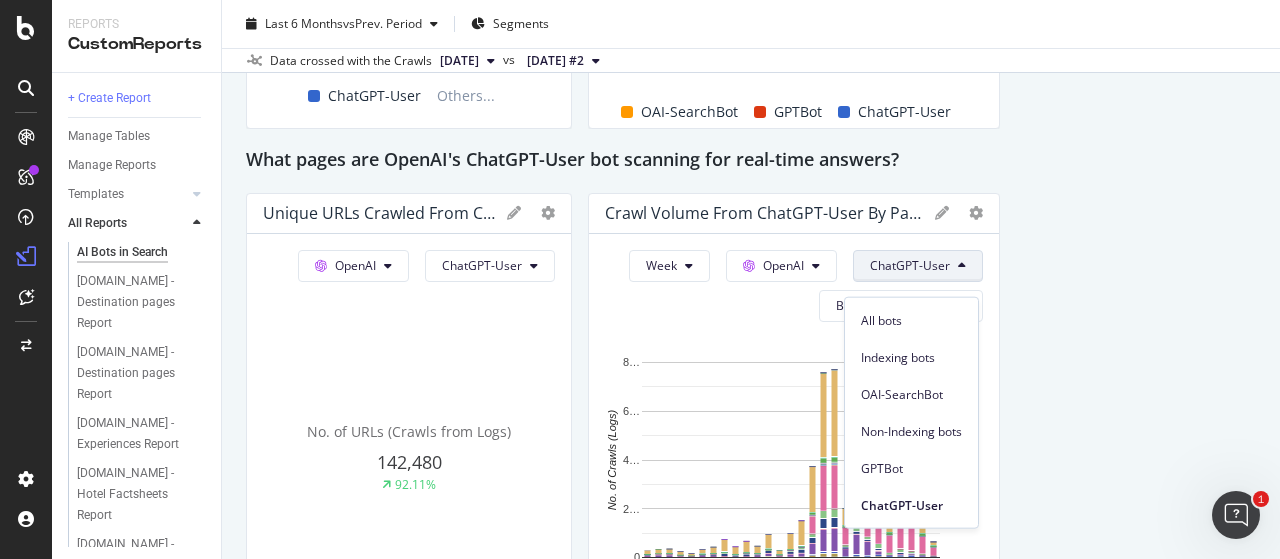 click on "This report shows AI bot interaction with your website and its impact on your organic traffic. Guidelines:
🗂️  Data source:  Your log data,  including AI bots , and third-party analytics are required for this report.
🏗️  Customization:  Change the period to look at longer trends, or  clone  this template to add your own  text insights , change charts, and schedule emails.
How AI search engines differ from traditional search engines AI search engines rely on bots to crawl your website like traditional search engines, but they provide direct answers to queries instead of lists of relevant links. They may include reference links in their answers to enable users to verify information. AI search engines prioritize high-quality, up-to-date sources, crawling less frequently than traditional search engines. They provide a more direct experience by focusing on relevance delivered through a conversational UI.
Learn more in our Knowledge Base
Unique URLs Crawled from OpenAI OpenAI All bots" at bounding box center (751, 10) 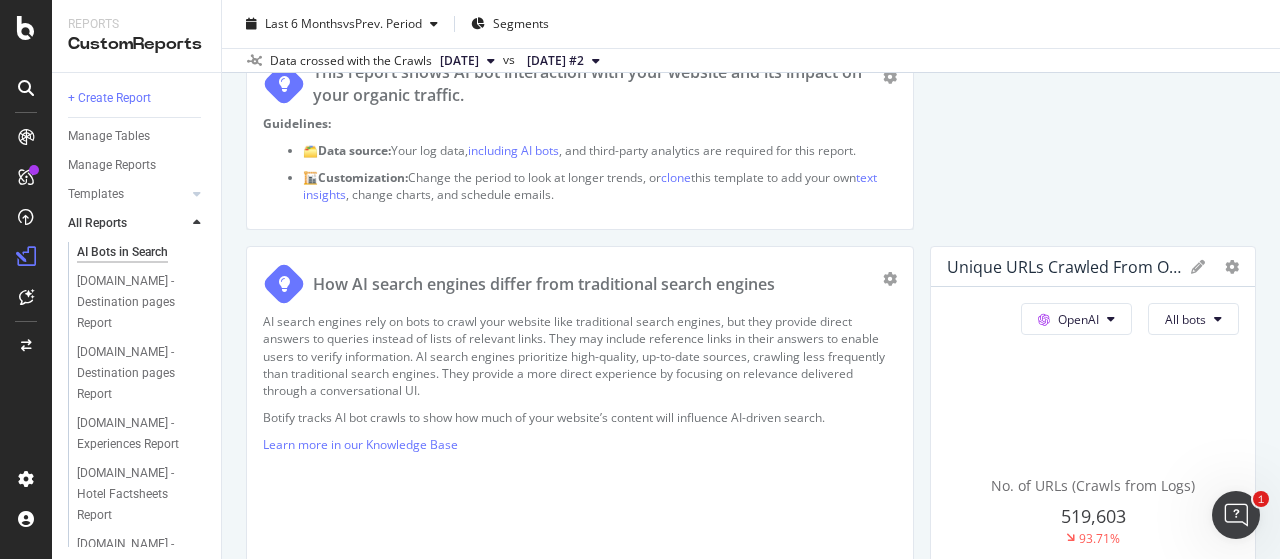 scroll, scrollTop: 300, scrollLeft: 0, axis: vertical 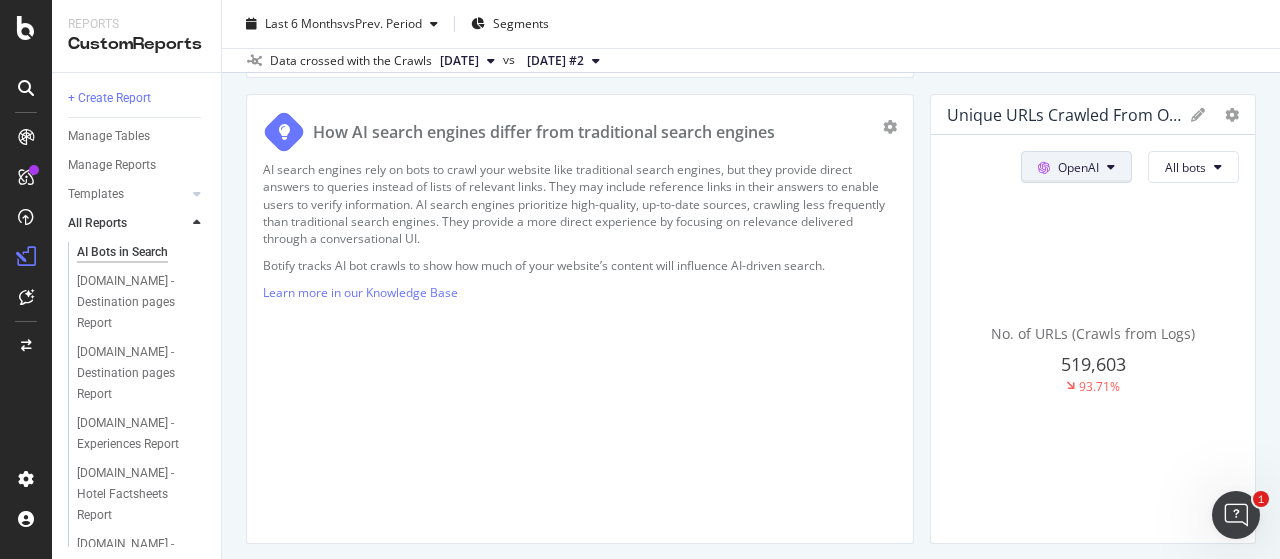 click on "OpenAI" at bounding box center [1076, 167] 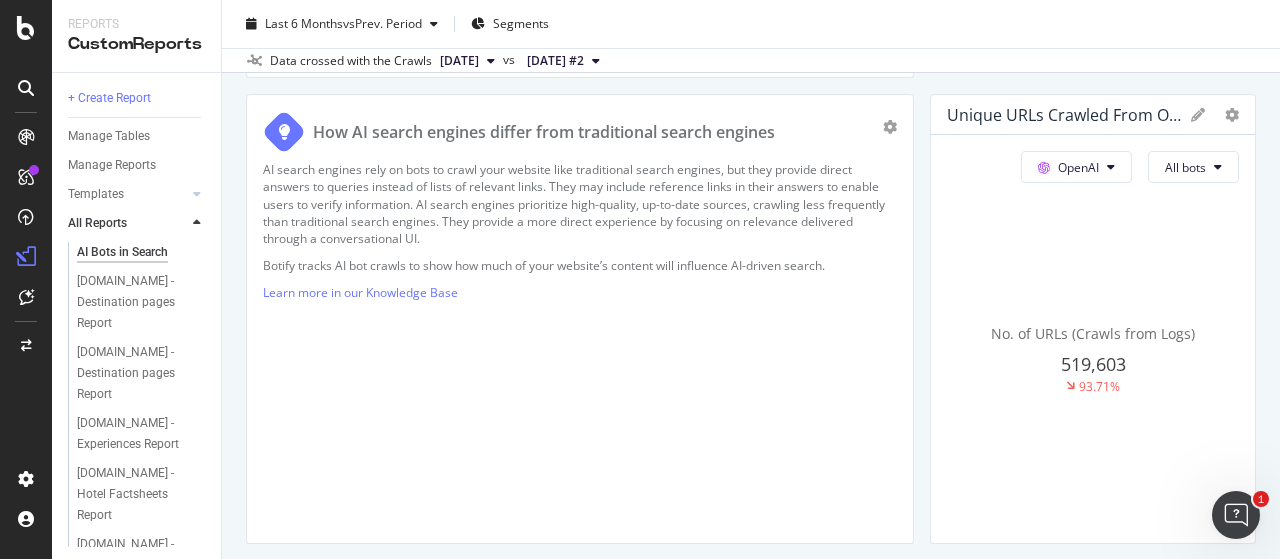 click on "This report shows AI bot interaction with your website and its impact on your organic traffic. Guidelines:
🗂️  Data source:  Your log data,  including AI bots , and third-party analytics are required for this report.
🏗️  Customization:  Change the period to look at longer trends, or  clone  this template to add your own  text insights , change charts, and schedule emails.
How AI search engines differ from traditional search engines AI search engines rely on bots to crawl your website like traditional search engines, but they provide direct answers to queries instead of lists of relevant links. They may include reference links in their answers to enable users to verify information. AI search engines prioritize high-quality, up-to-date sources, crawling less frequently than traditional search engines. They provide a more direct experience by focusing on relevance delivered through a conversational UI.
Learn more in our Knowledge Base
Unique URLs Crawled from OpenAI OpenAI All bots" at bounding box center [751, 2210] 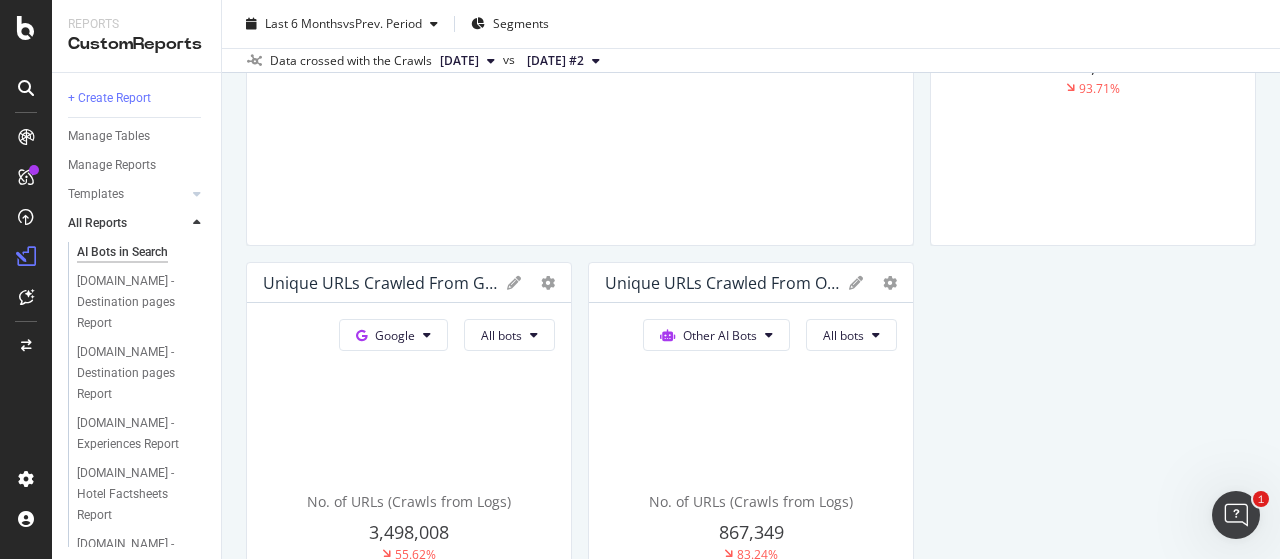 scroll, scrollTop: 600, scrollLeft: 0, axis: vertical 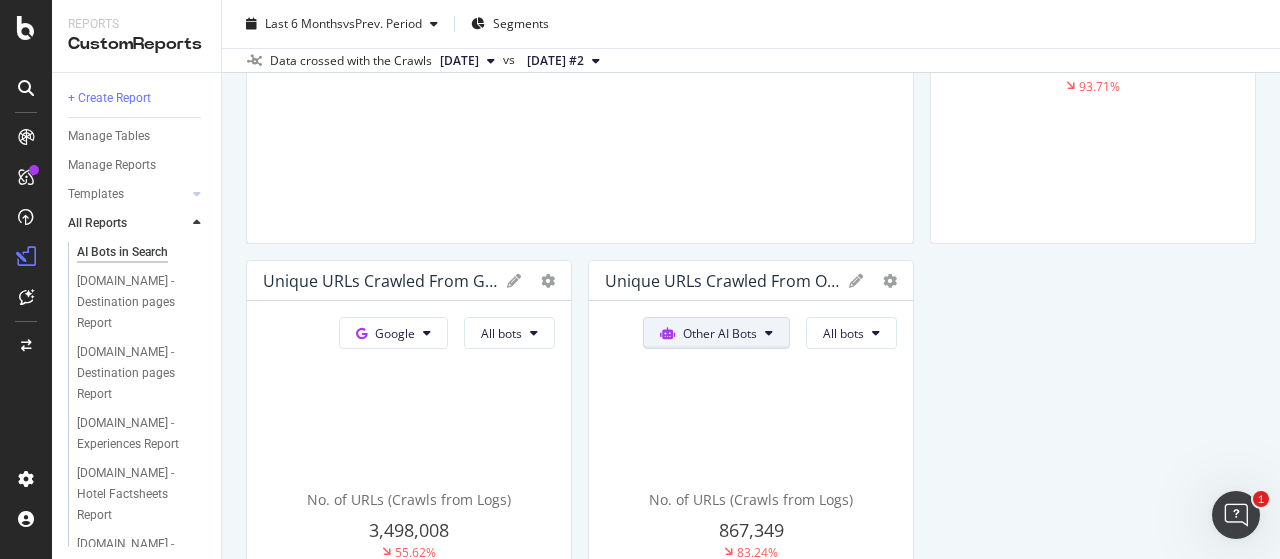 click on "Other AI Bots" at bounding box center [1078, -133] 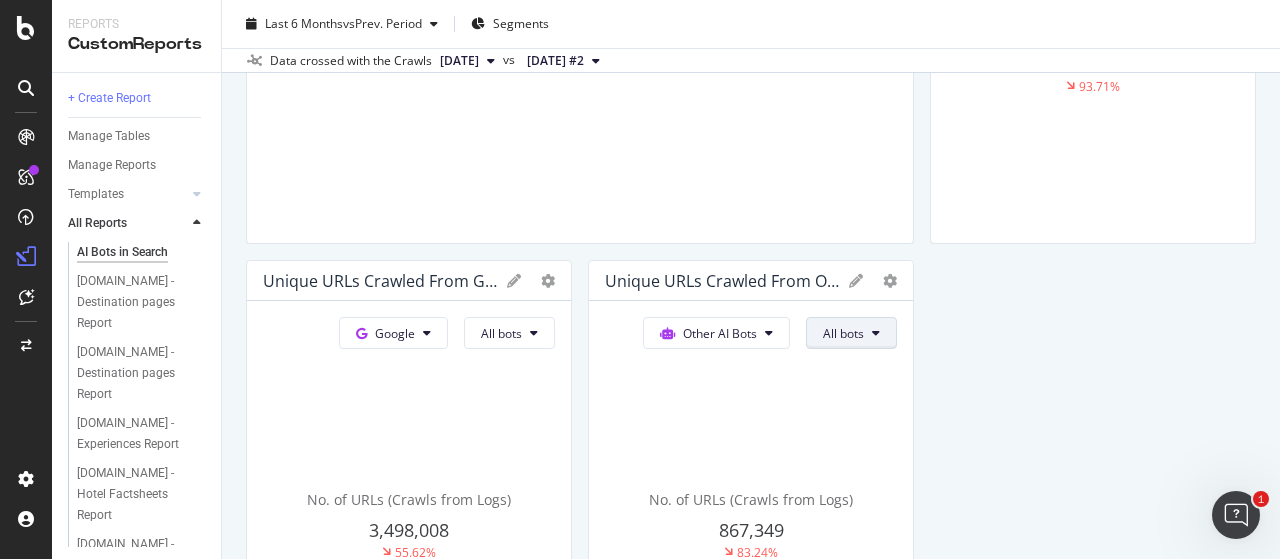 click on "All bots" at bounding box center [1185, -133] 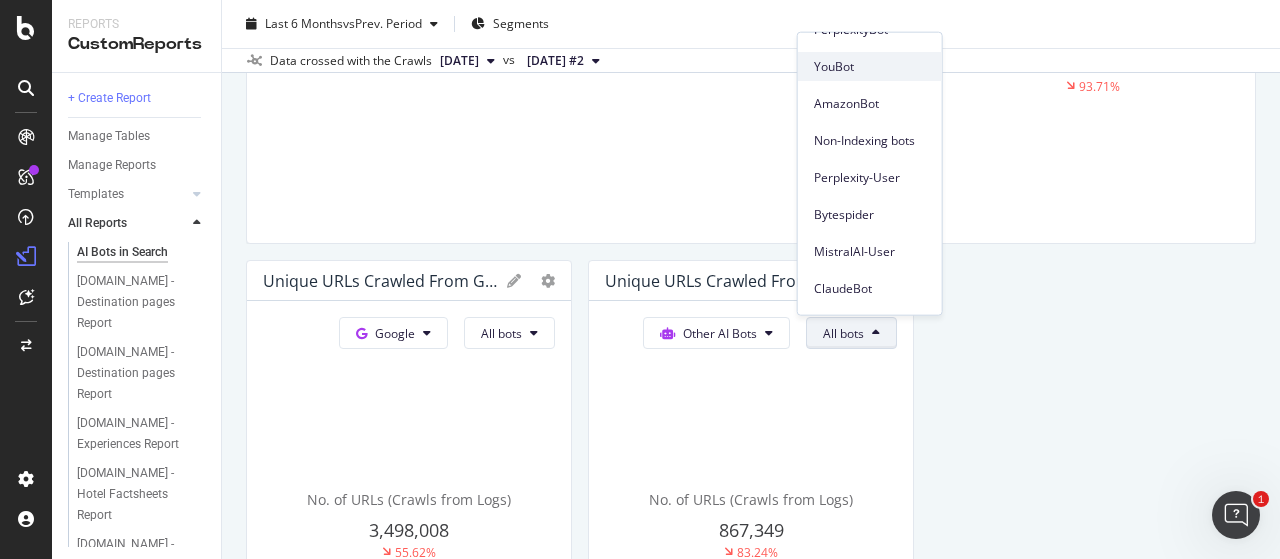 scroll, scrollTop: 0, scrollLeft: 0, axis: both 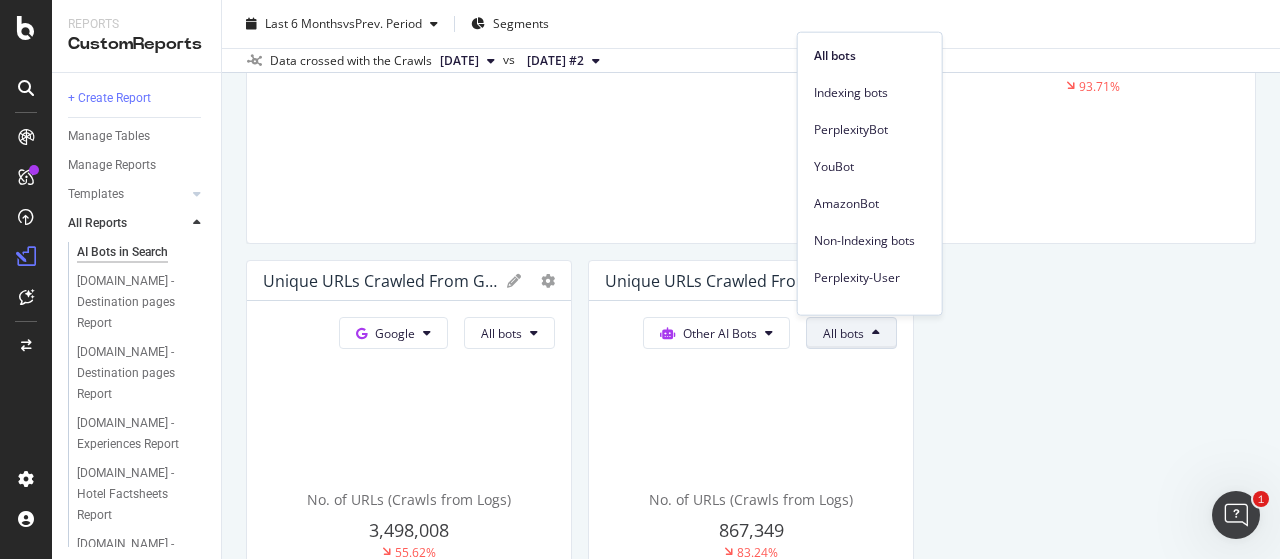 click on "This report shows AI bot interaction with your website and its impact on your organic traffic. Guidelines:
🗂️  Data source:  Your log data,  including AI bots , and third-party analytics are required for this report.
🏗️  Customization:  Change the period to look at longer trends, or  clone  this template to add your own  text insights , change charts, and schedule emails.
How AI search engines differ from traditional search engines AI search engines rely on bots to crawl your website like traditional search engines, but they provide direct answers to queries instead of lists of relevant links. They may include reference links in their answers to enable users to verify information. AI search engines prioritize high-quality, up-to-date sources, crawling less frequently than traditional search engines. They provide a more direct experience by focusing on relevance delivered through a conversational UI.
Learn more in our Knowledge Base
Unique URLs Crawled from OpenAI OpenAI All bots" at bounding box center [751, 1910] 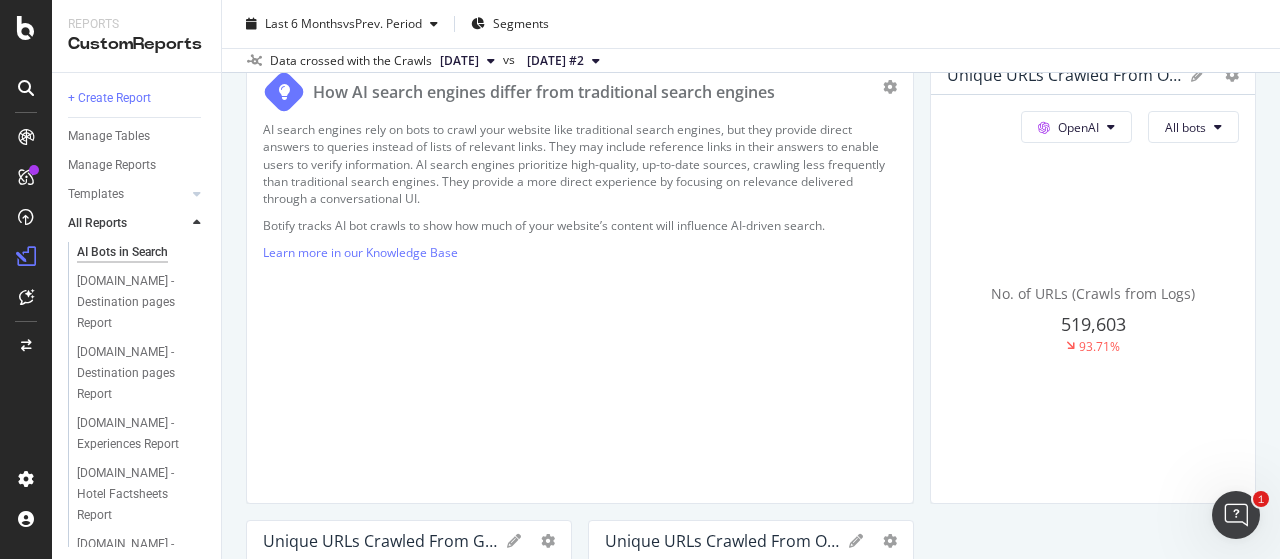 scroll, scrollTop: 300, scrollLeft: 0, axis: vertical 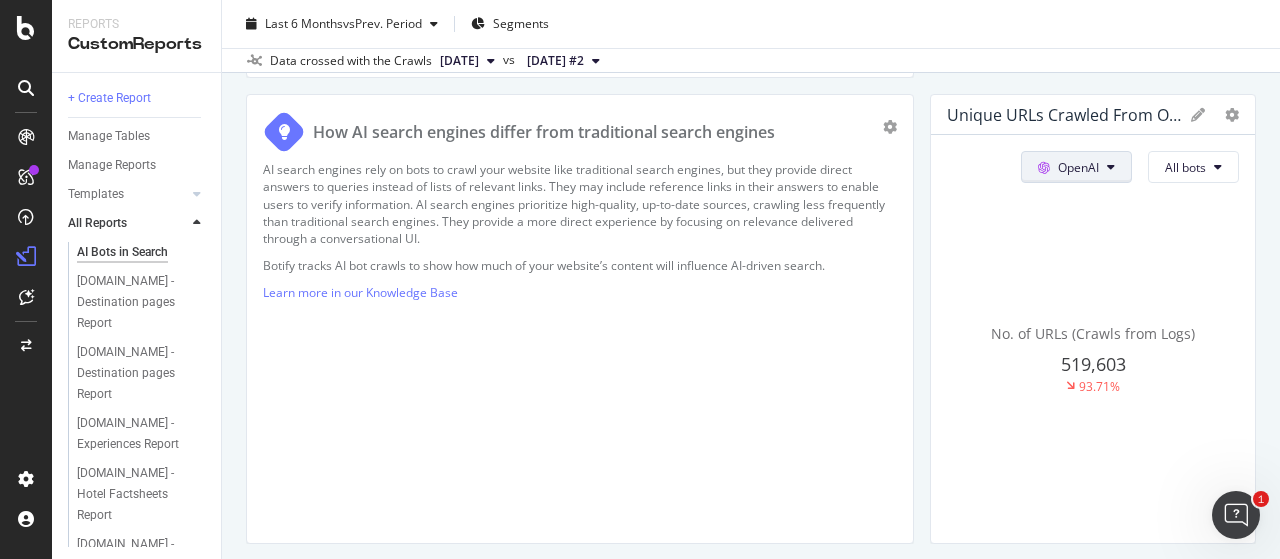 click at bounding box center (1111, 167) 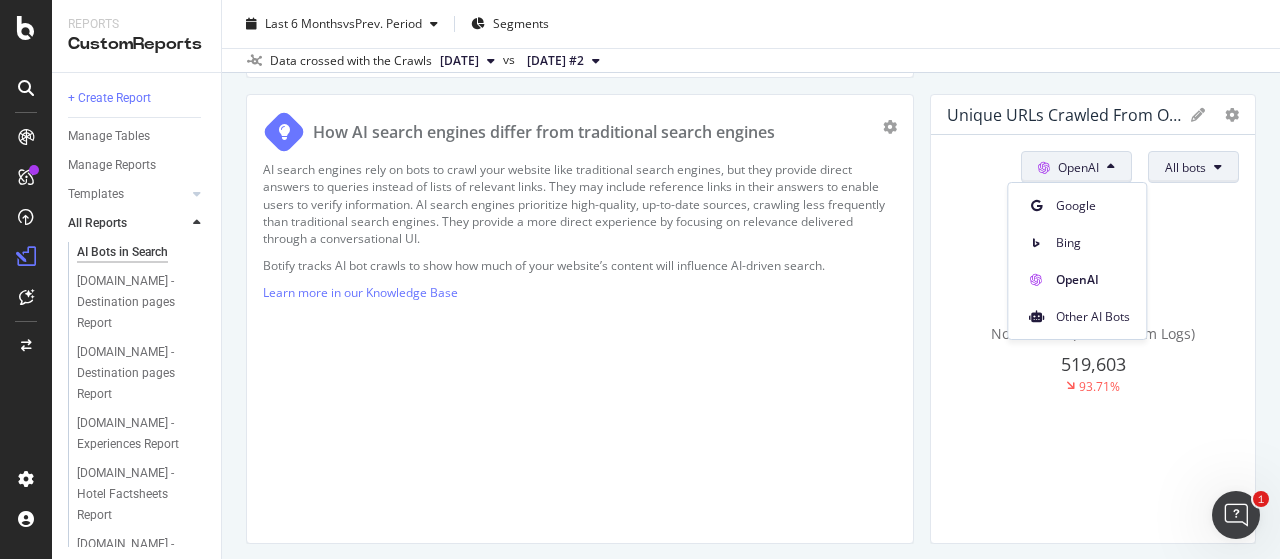 click on "All bots" at bounding box center [1185, 167] 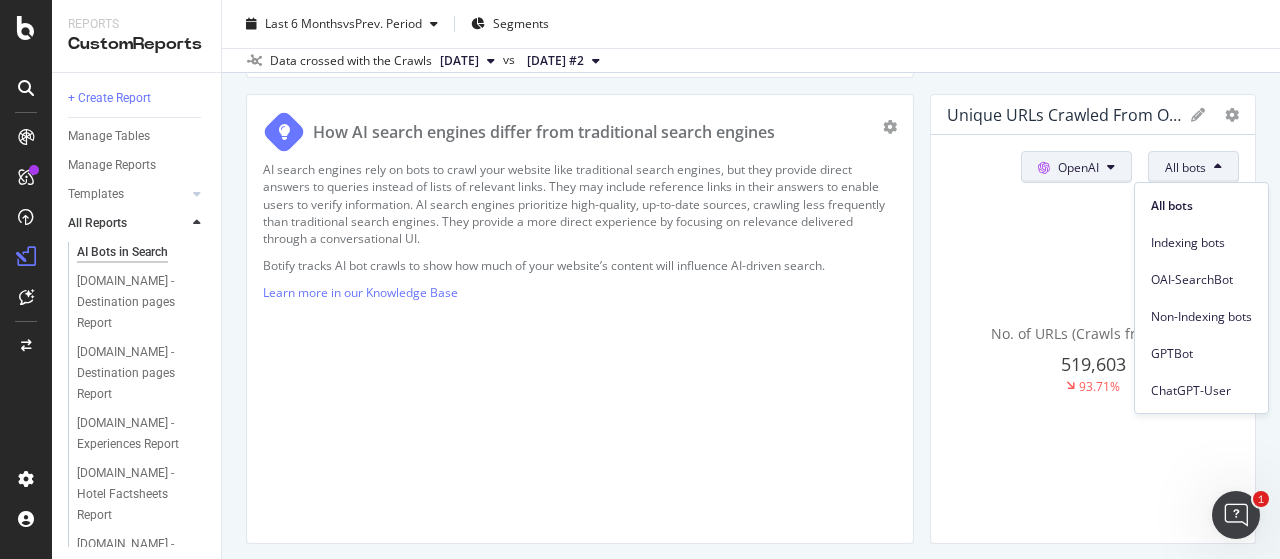 click on "OpenAI" at bounding box center [1078, 167] 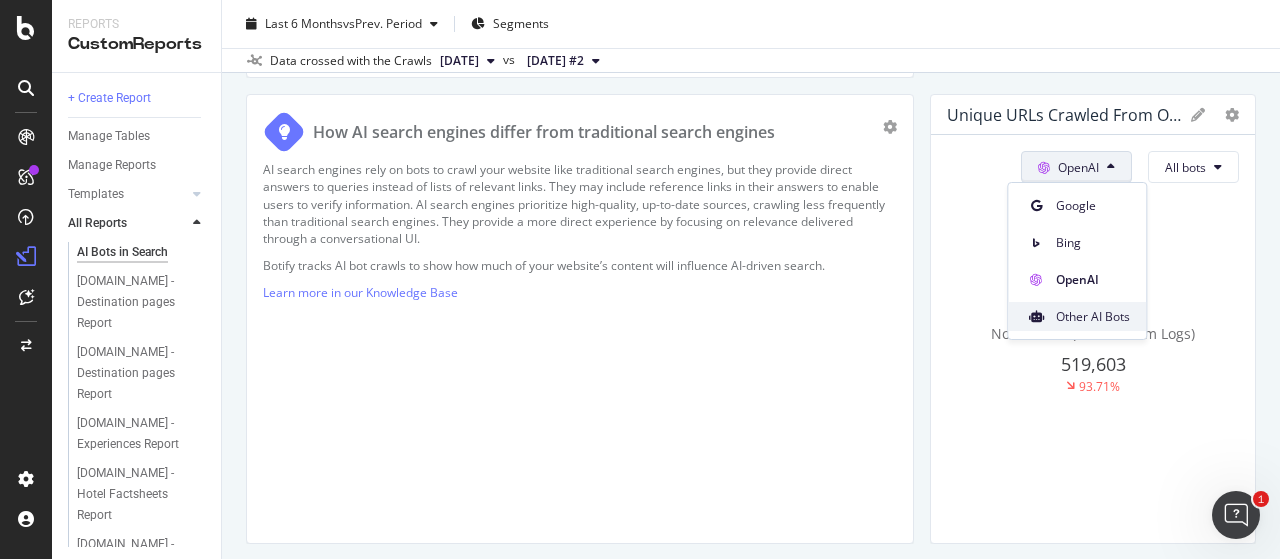 click on "Other AI Bots" at bounding box center (1077, 316) 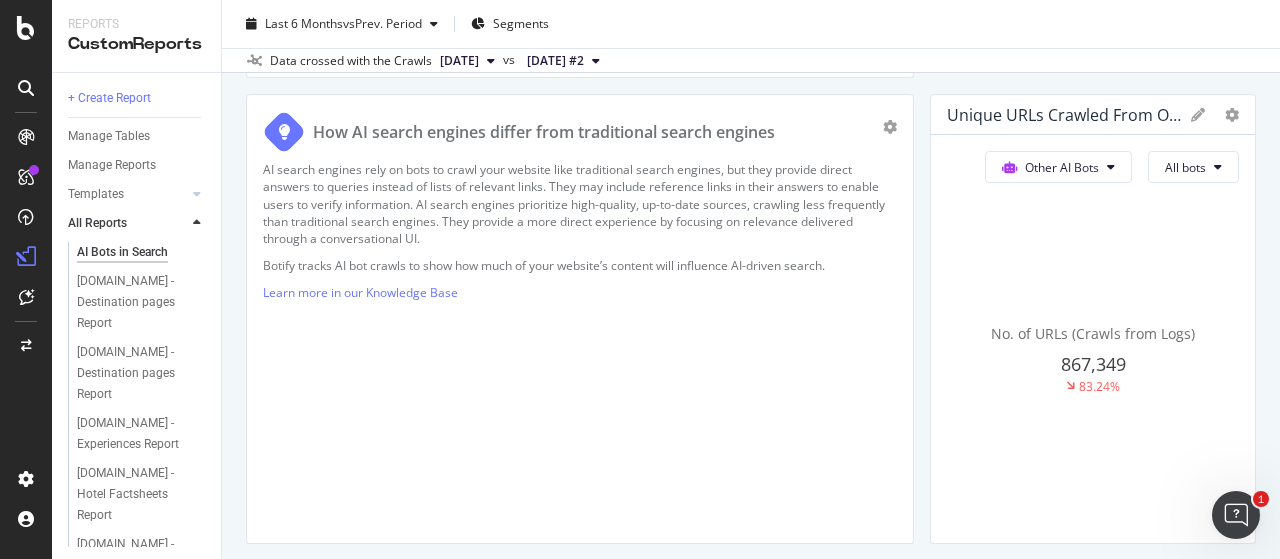 click on "All bots" at bounding box center [1193, 167] 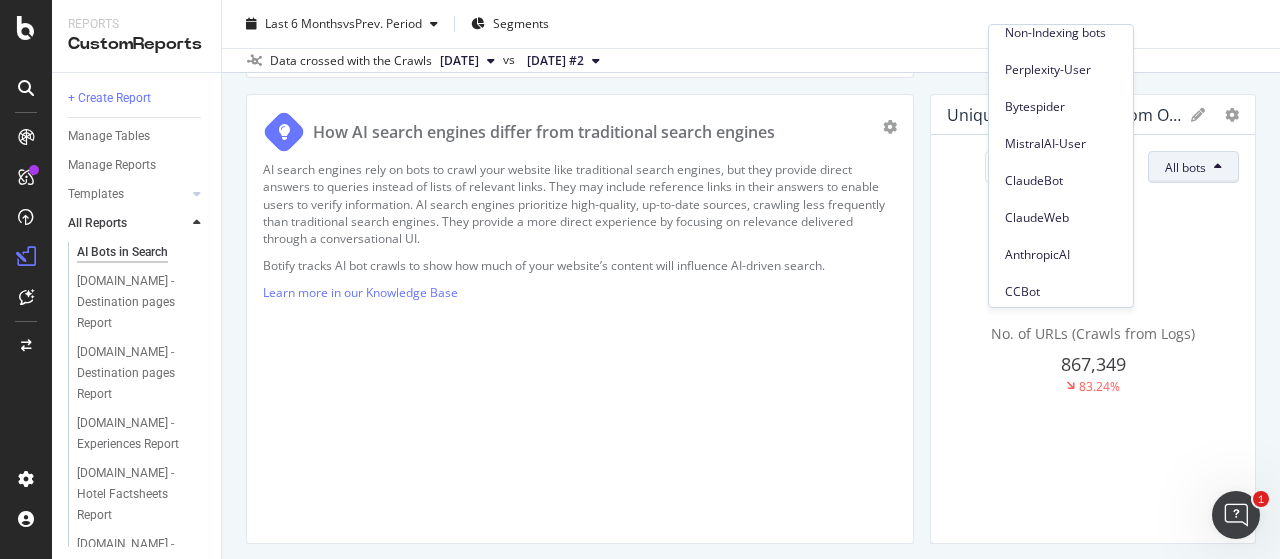 scroll, scrollTop: 280, scrollLeft: 0, axis: vertical 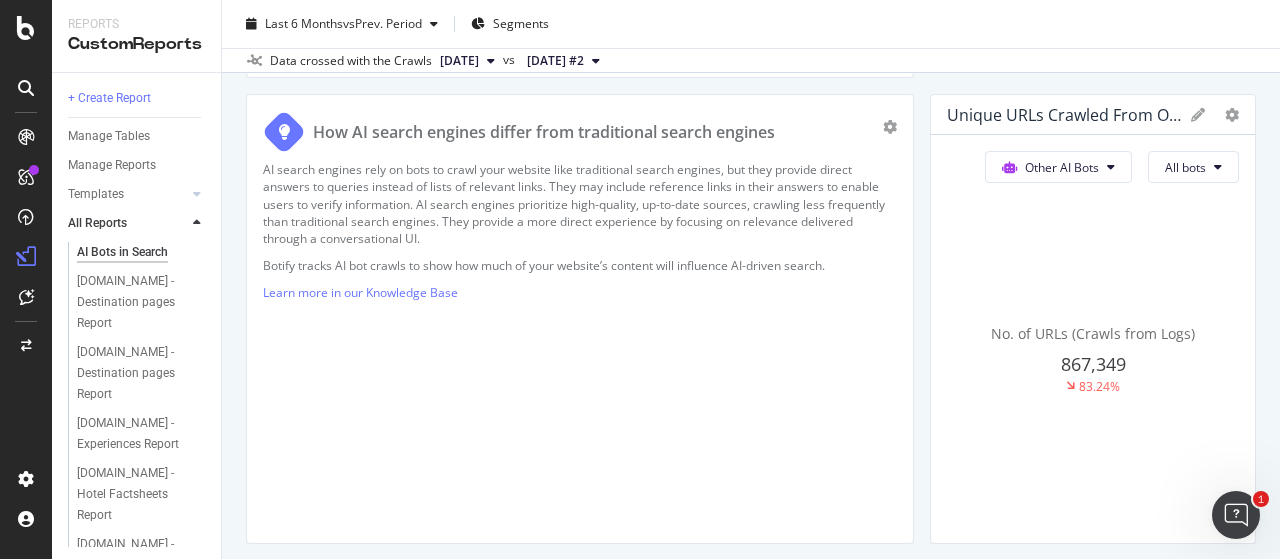 click on "This report shows AI bot interaction with your website and its impact on your organic traffic. Guidelines:
🗂️  Data source:  Your log data,  including AI bots , and third-party analytics are required for this report.
🏗️  Customization:  Change the period to look at longer trends, or  clone  this template to add your own  text insights , change charts, and schedule emails.
How AI search engines differ from traditional search engines AI search engines rely on bots to crawl your website like traditional search engines, but they provide direct answers to queries instead of lists of relevant links. They may include reference links in their answers to enable users to verify information. AI search engines prioritize high-quality, up-to-date sources, crawling less frequently than traditional search engines. They provide a more direct experience by focusing on relevance delivered through a conversational UI.
Learn more in our Knowledge Base
Unique URLs Crawled from Other AI Bots All bots" at bounding box center [751, 2210] 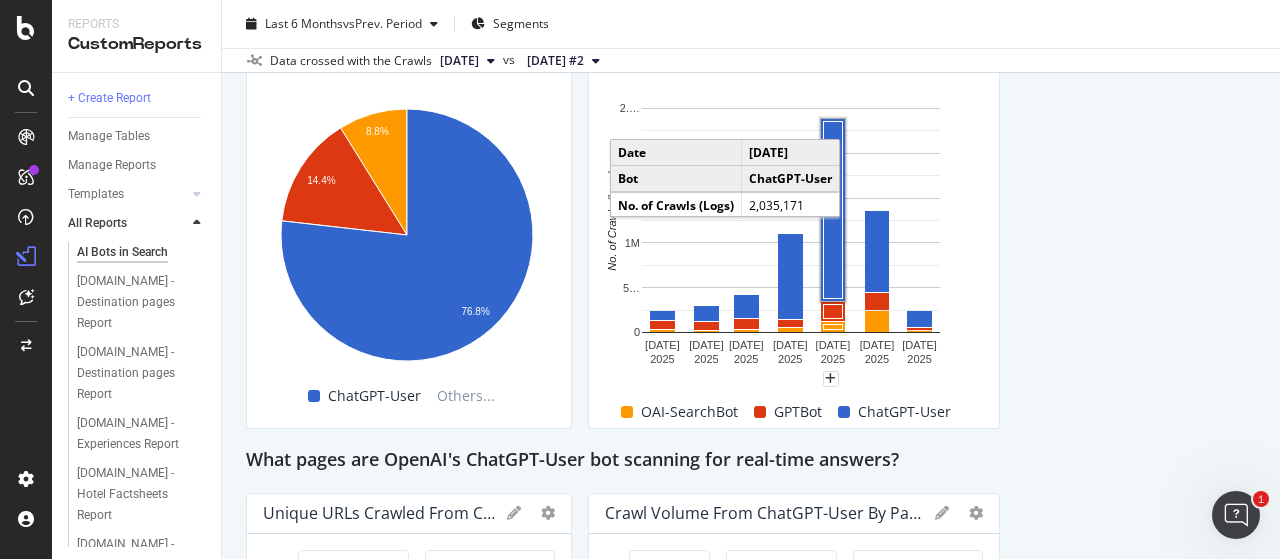 scroll, scrollTop: 2100, scrollLeft: 0, axis: vertical 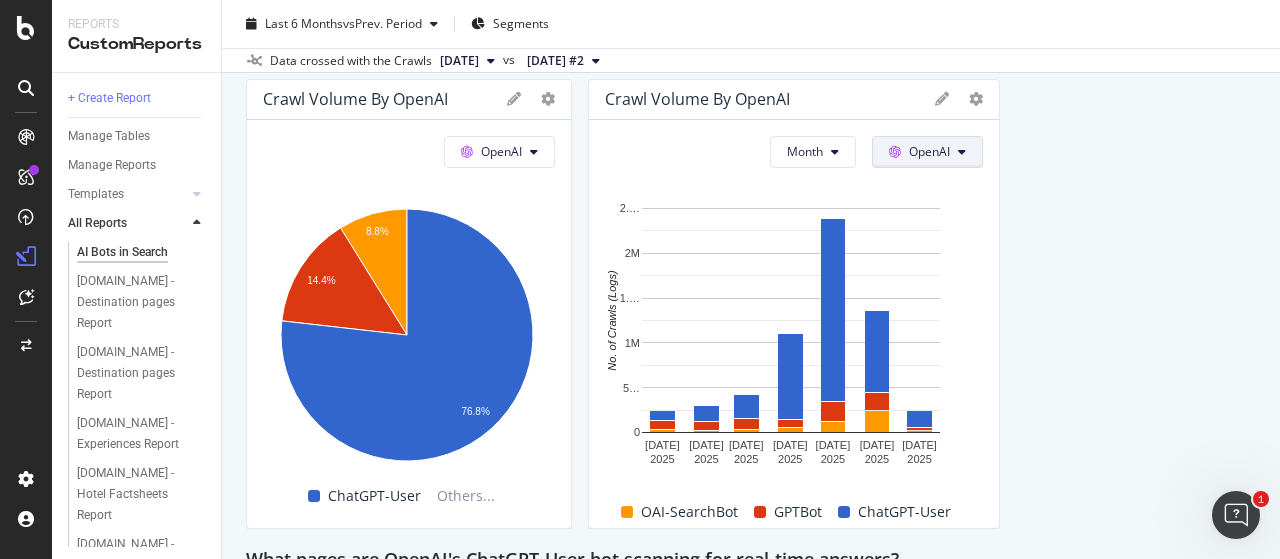click on "OpenAI" at bounding box center (929, 151) 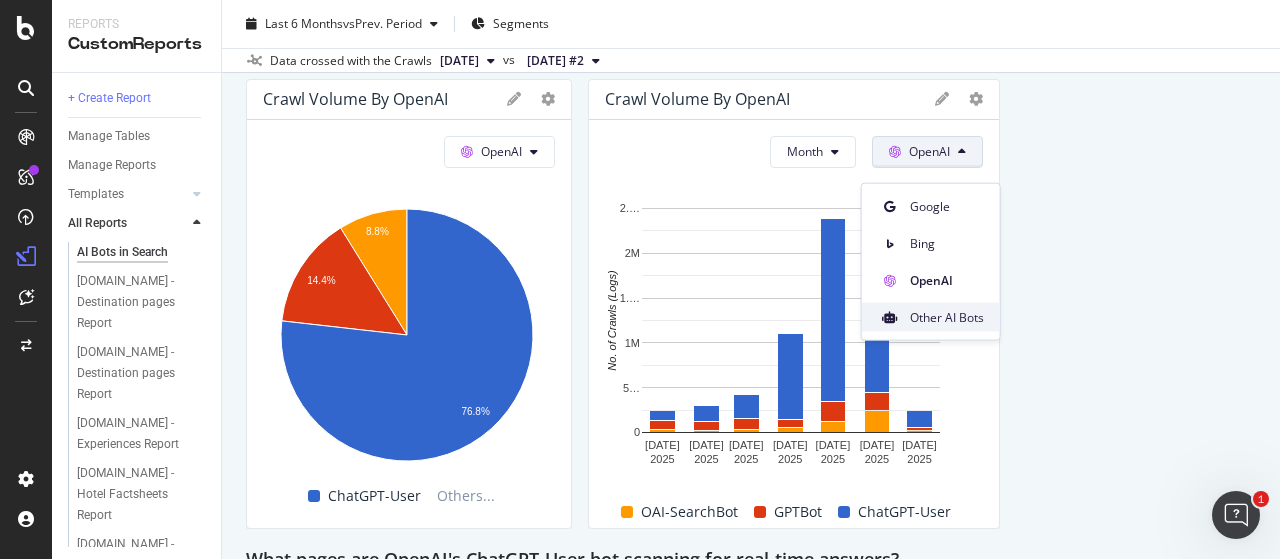 click on "Other AI Bots" at bounding box center [947, 317] 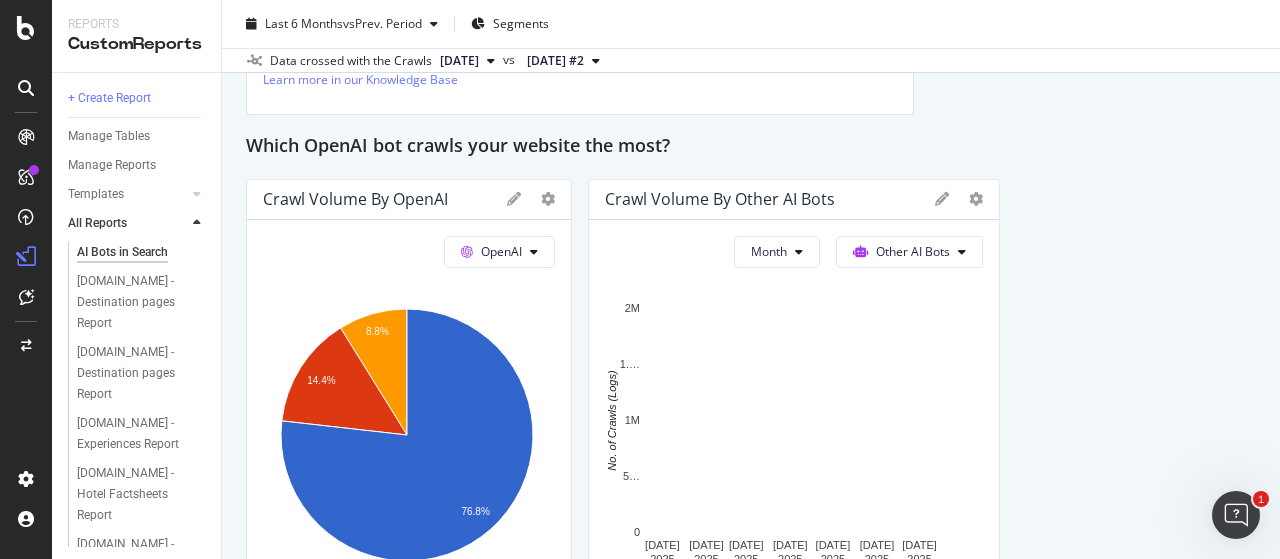 scroll, scrollTop: 2100, scrollLeft: 0, axis: vertical 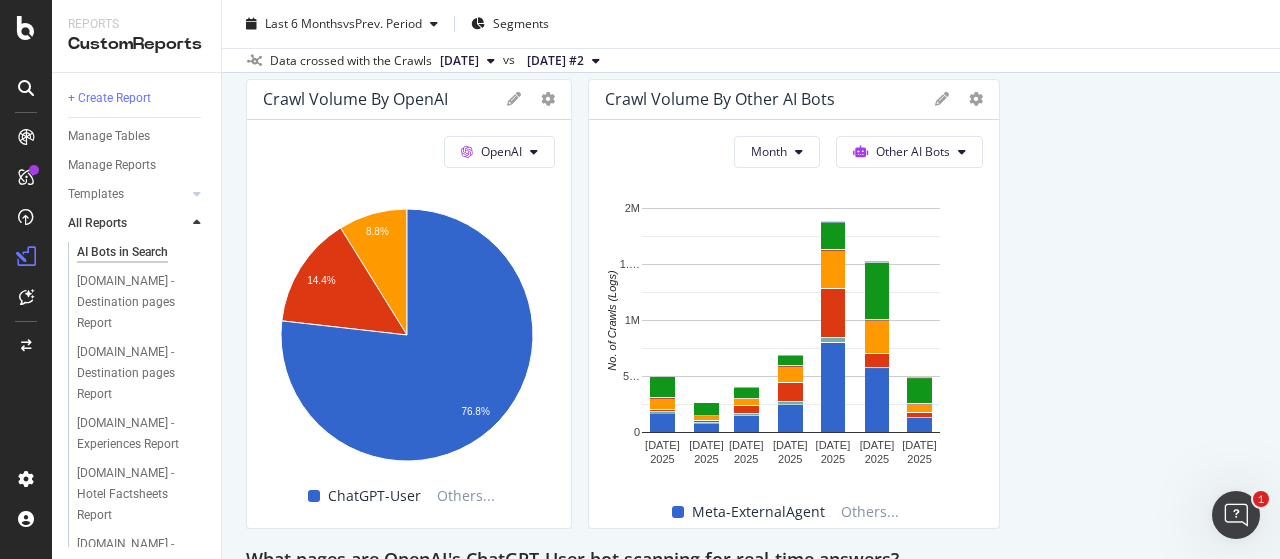 click on "This report shows AI bot interaction with your website and its impact on your organic traffic. Guidelines:
🗂️  Data source:  Your log data,  including AI bots , and third-party analytics are required for this report.
🏗️  Customization:  Change the period to look at longer trends, or  clone  this template to add your own  text insights , change charts, and schedule emails.
How AI search engines differ from traditional search engines AI search engines rely on bots to crawl your website like traditional search engines, but they provide direct answers to queries instead of lists of relevant links. They may include reference links in their answers to enable users to verify information. AI search engines prioritize high-quality, up-to-date sources, crawling less frequently than traditional search engines. They provide a more direct experience by focusing on relevance delivered through a conversational UI.
Learn more in our Knowledge Base
Unique URLs Crawled from Other AI Bots All bots" at bounding box center [751, 410] 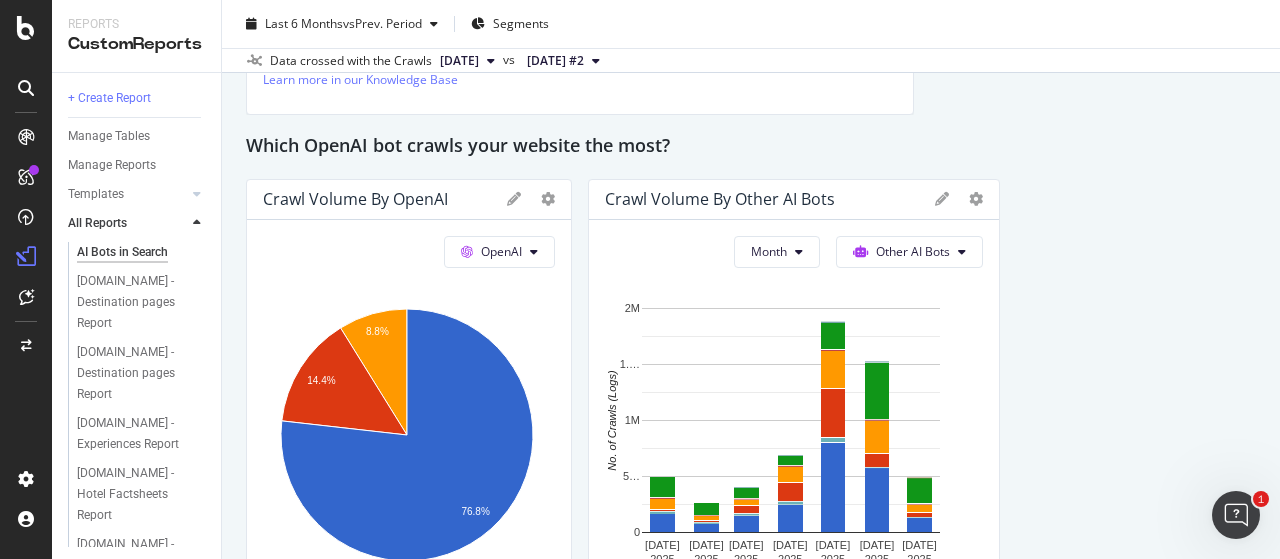 scroll, scrollTop: 2100, scrollLeft: 0, axis: vertical 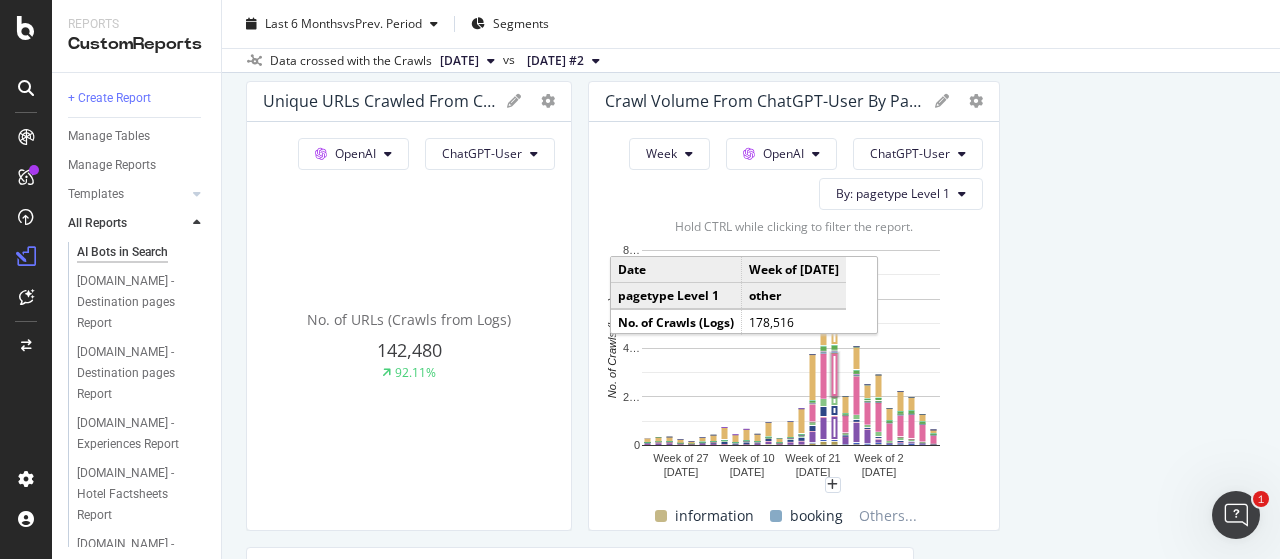 click 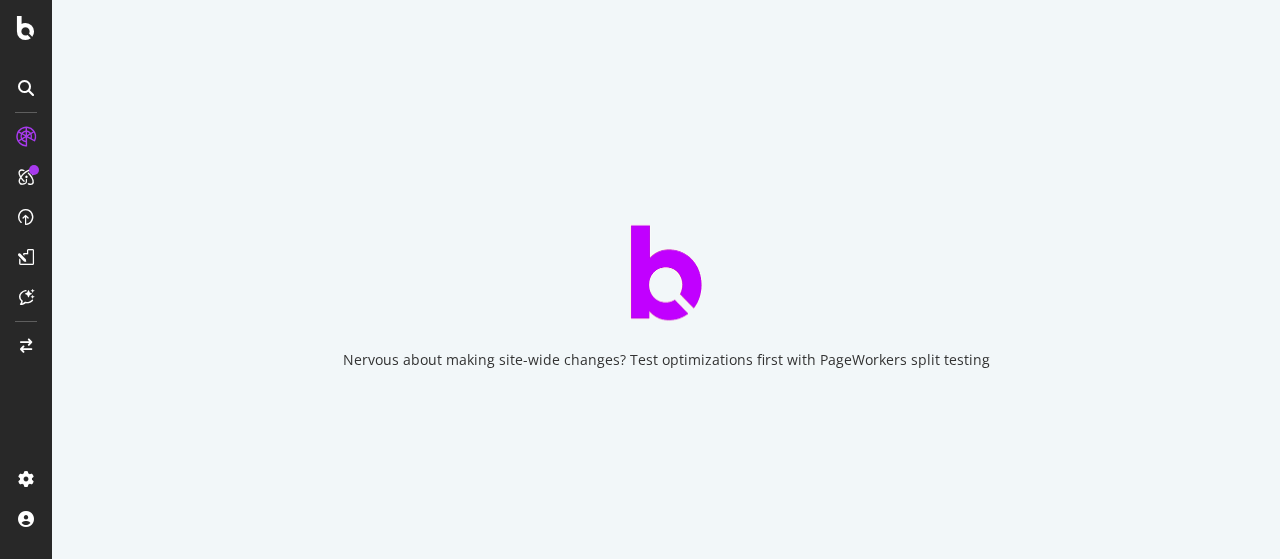 scroll, scrollTop: 0, scrollLeft: 0, axis: both 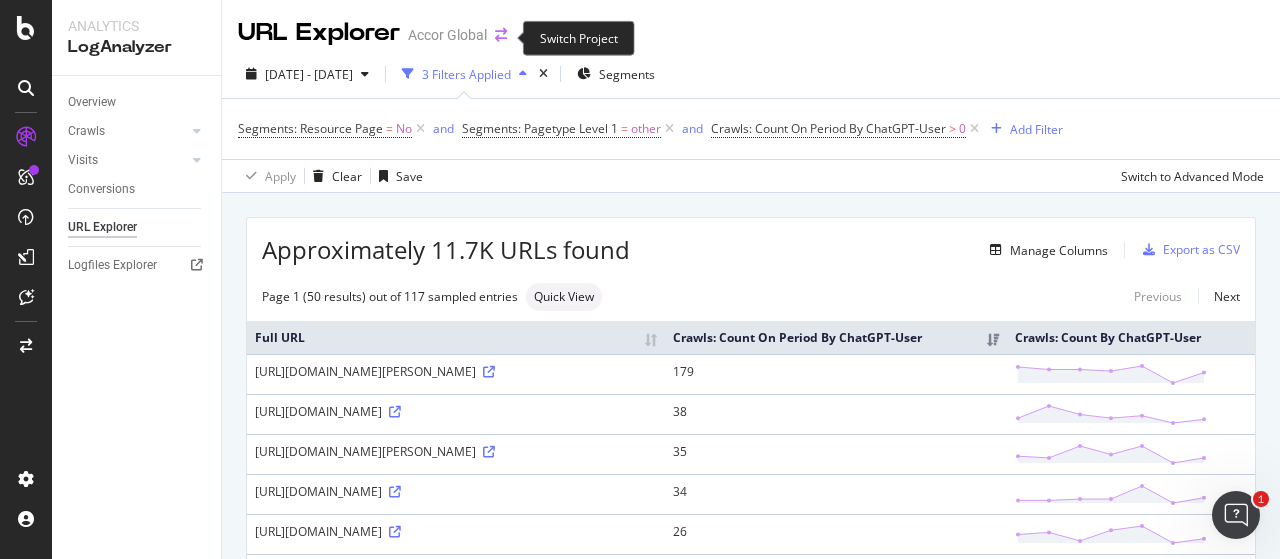 click at bounding box center (501, 35) 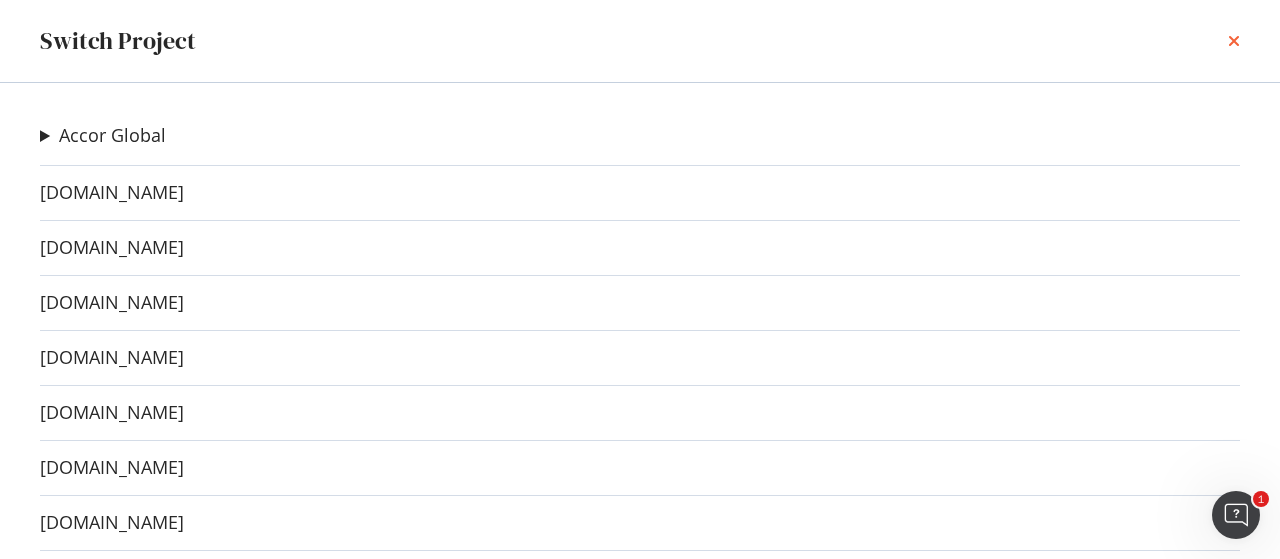 click at bounding box center (1234, 41) 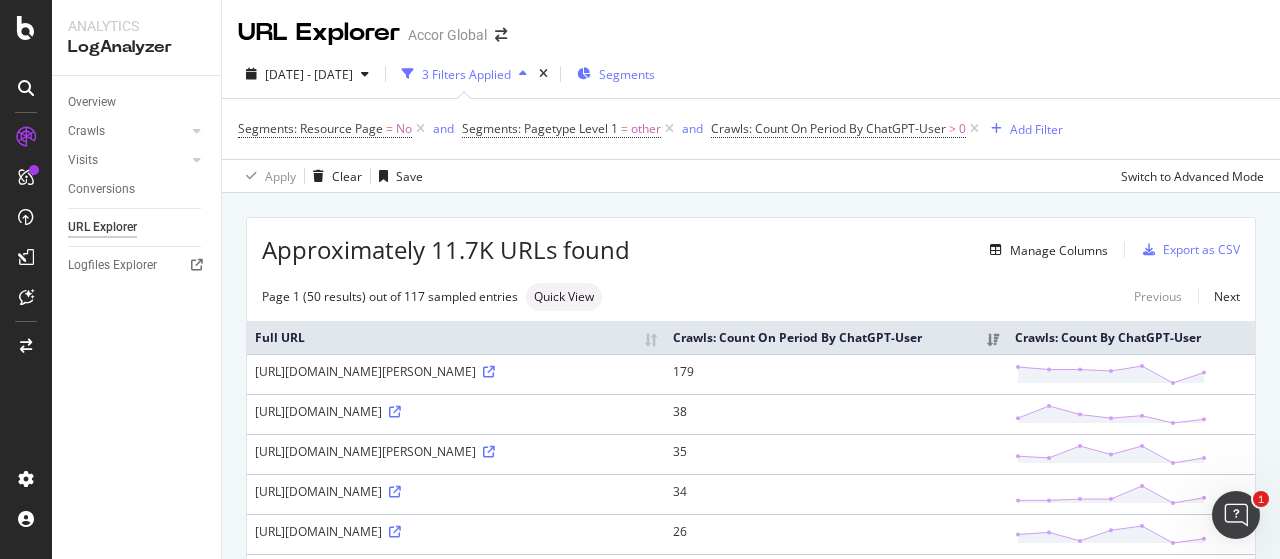 click on "Segments" at bounding box center (627, 74) 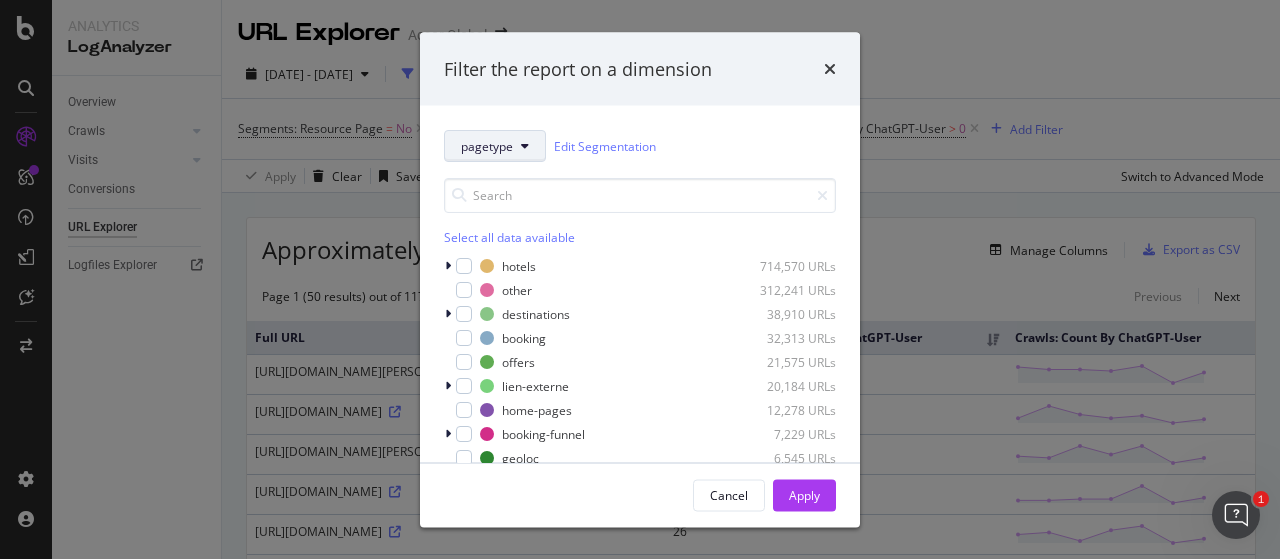 click on "pagetype" at bounding box center (495, 146) 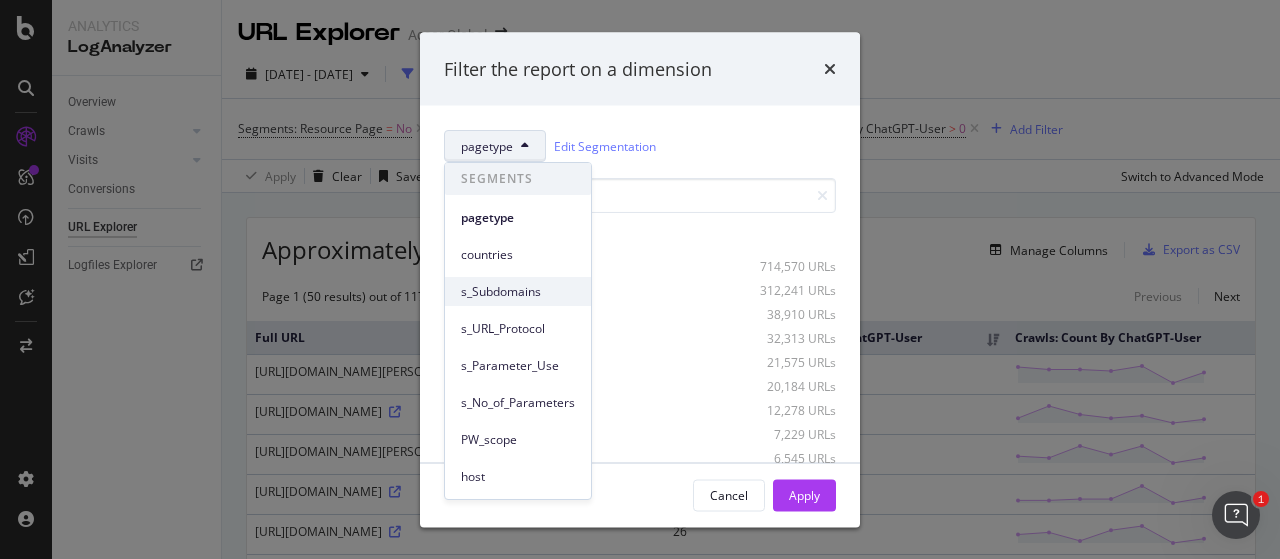 click on "s_Subdomains" at bounding box center (518, 292) 